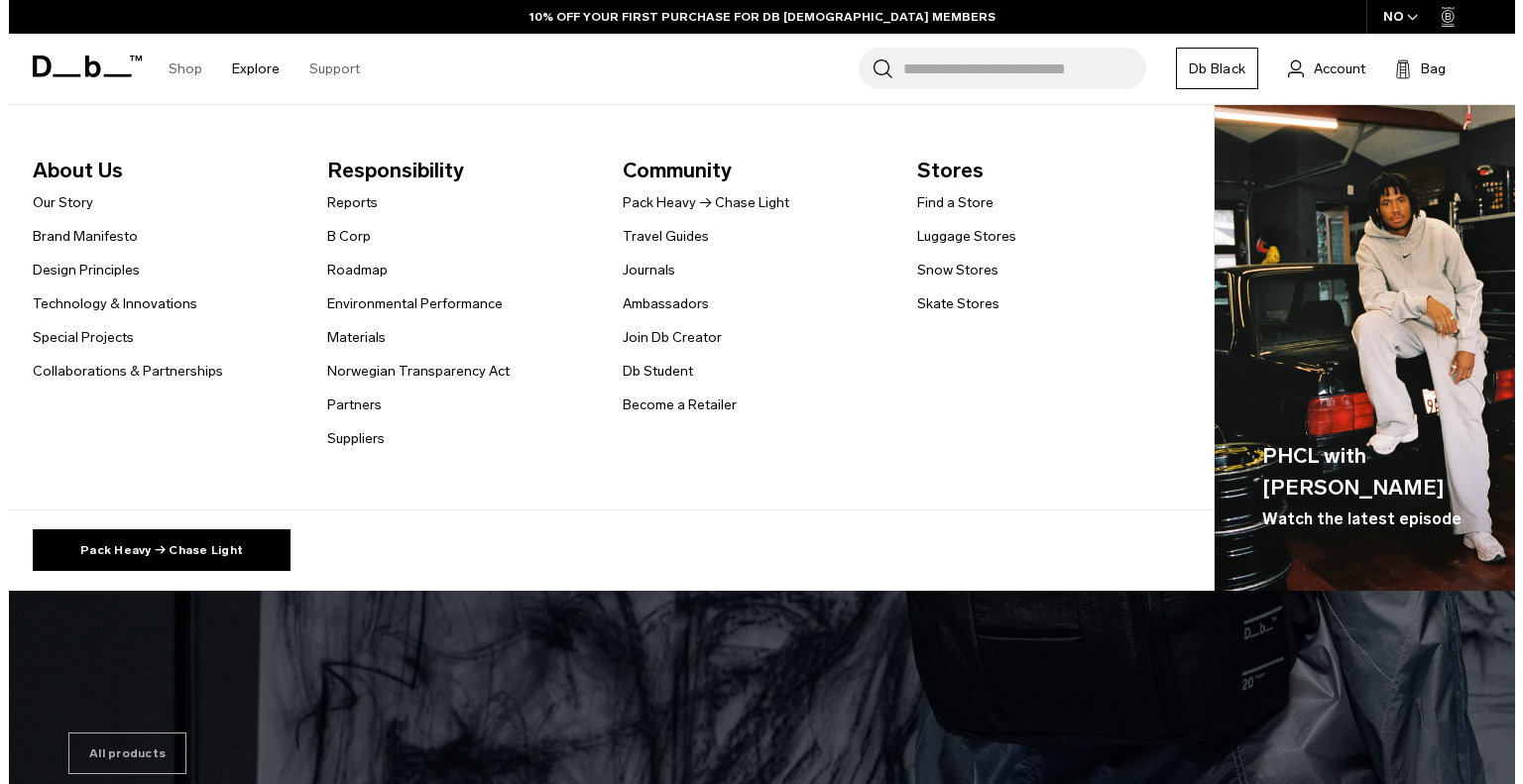 scroll, scrollTop: 0, scrollLeft: 0, axis: both 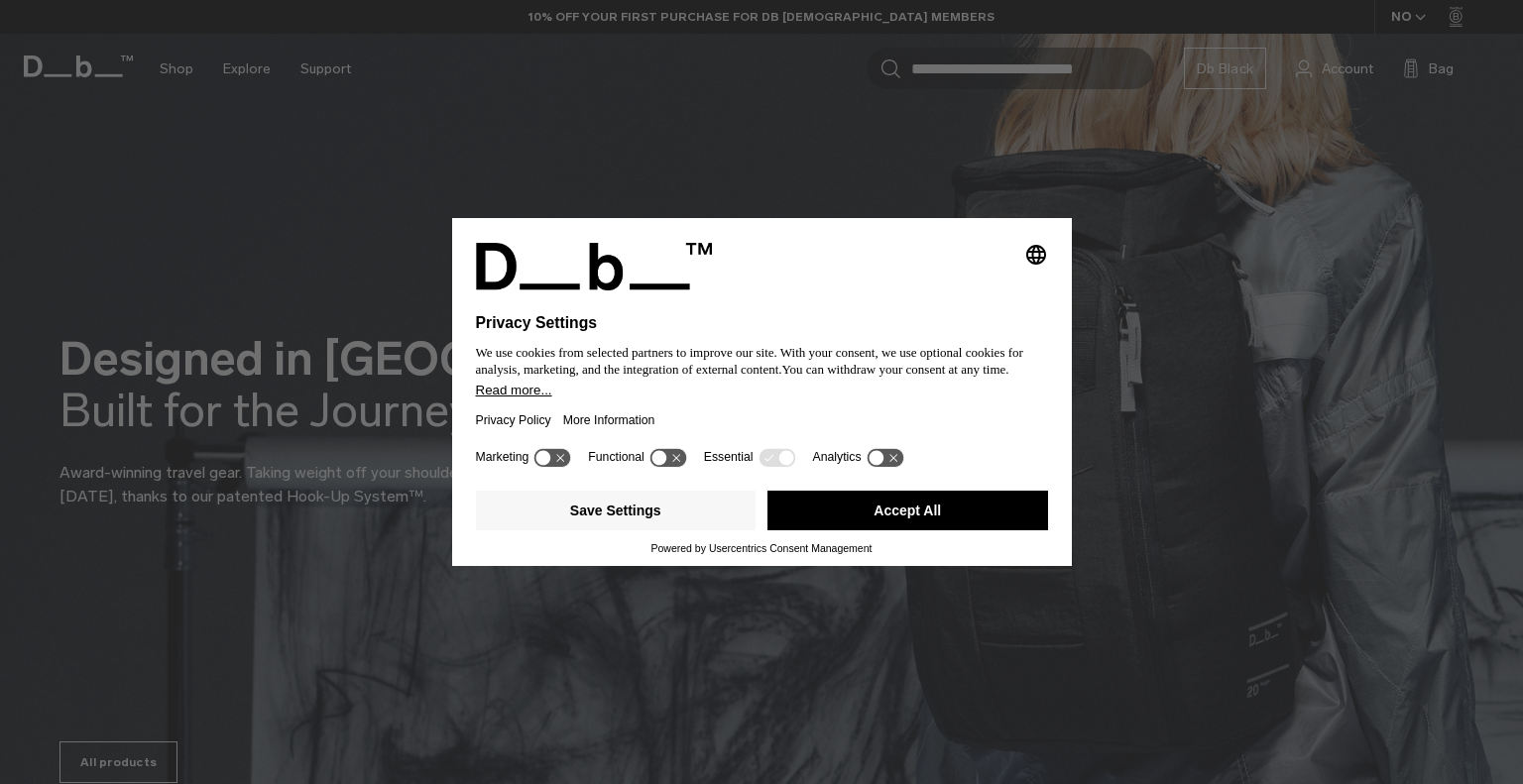 click on "Accept All" at bounding box center (907, 510) 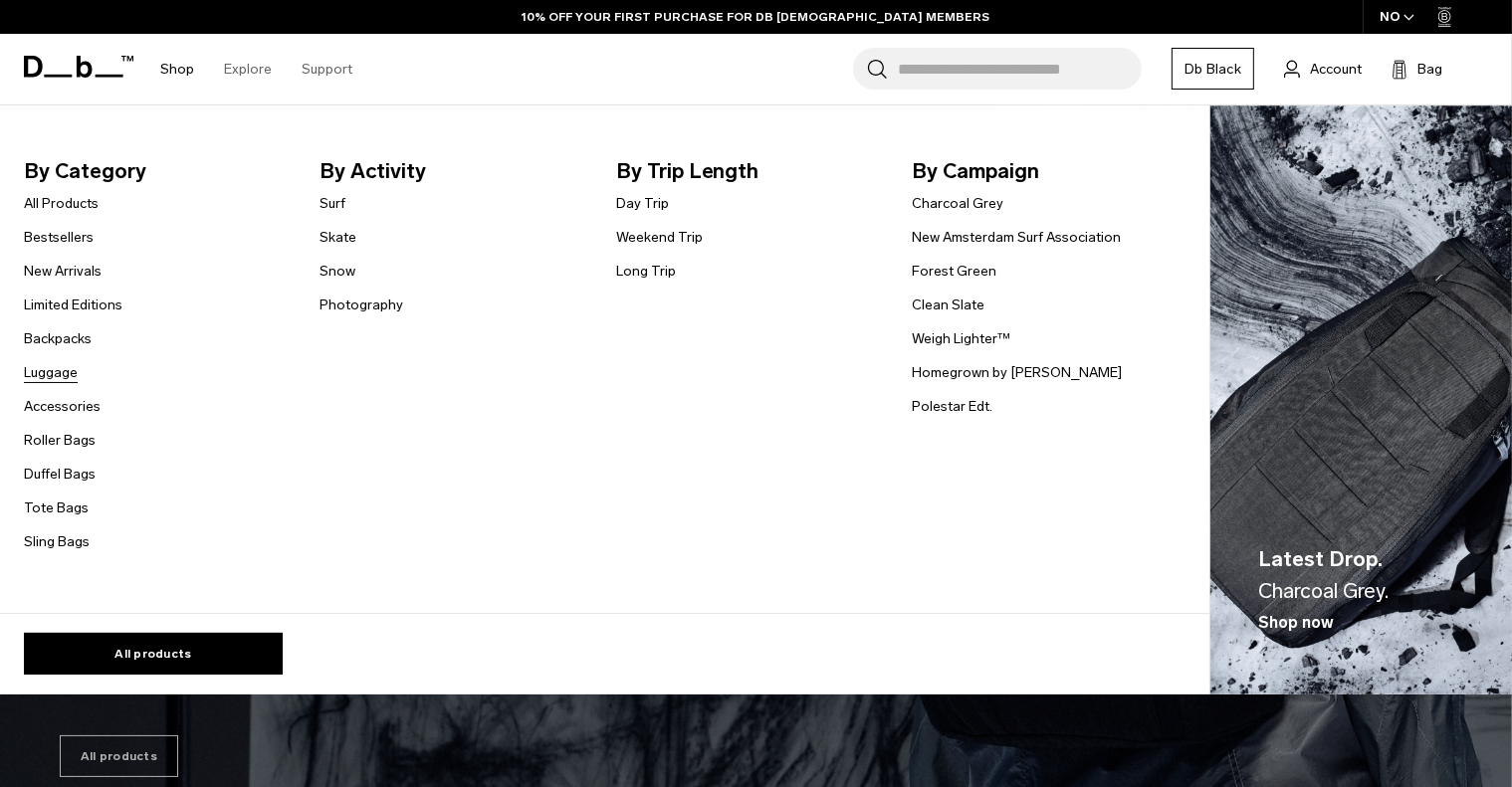 click on "Luggage" at bounding box center [51, 372] 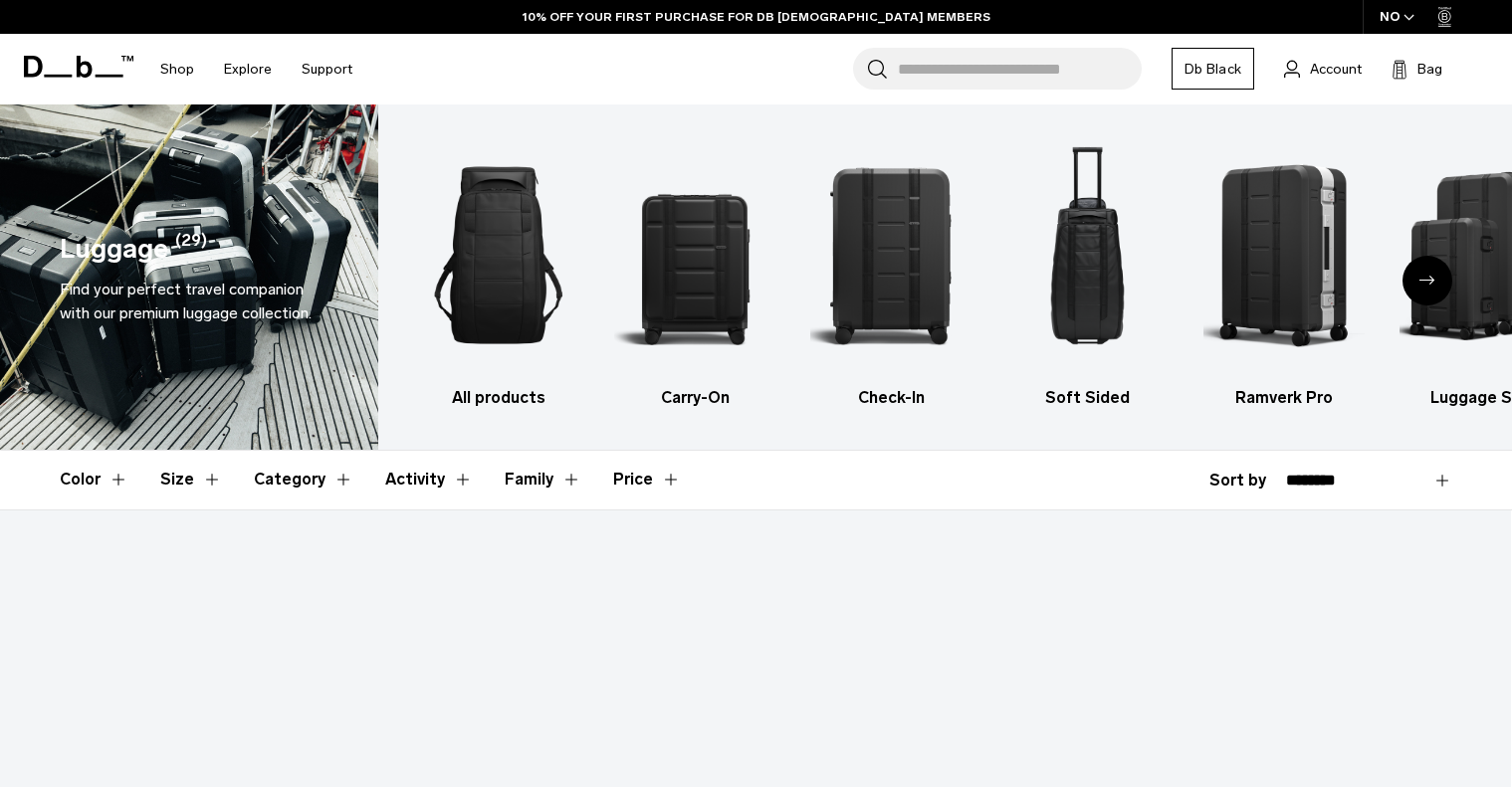 scroll, scrollTop: 0, scrollLeft: 0, axis: both 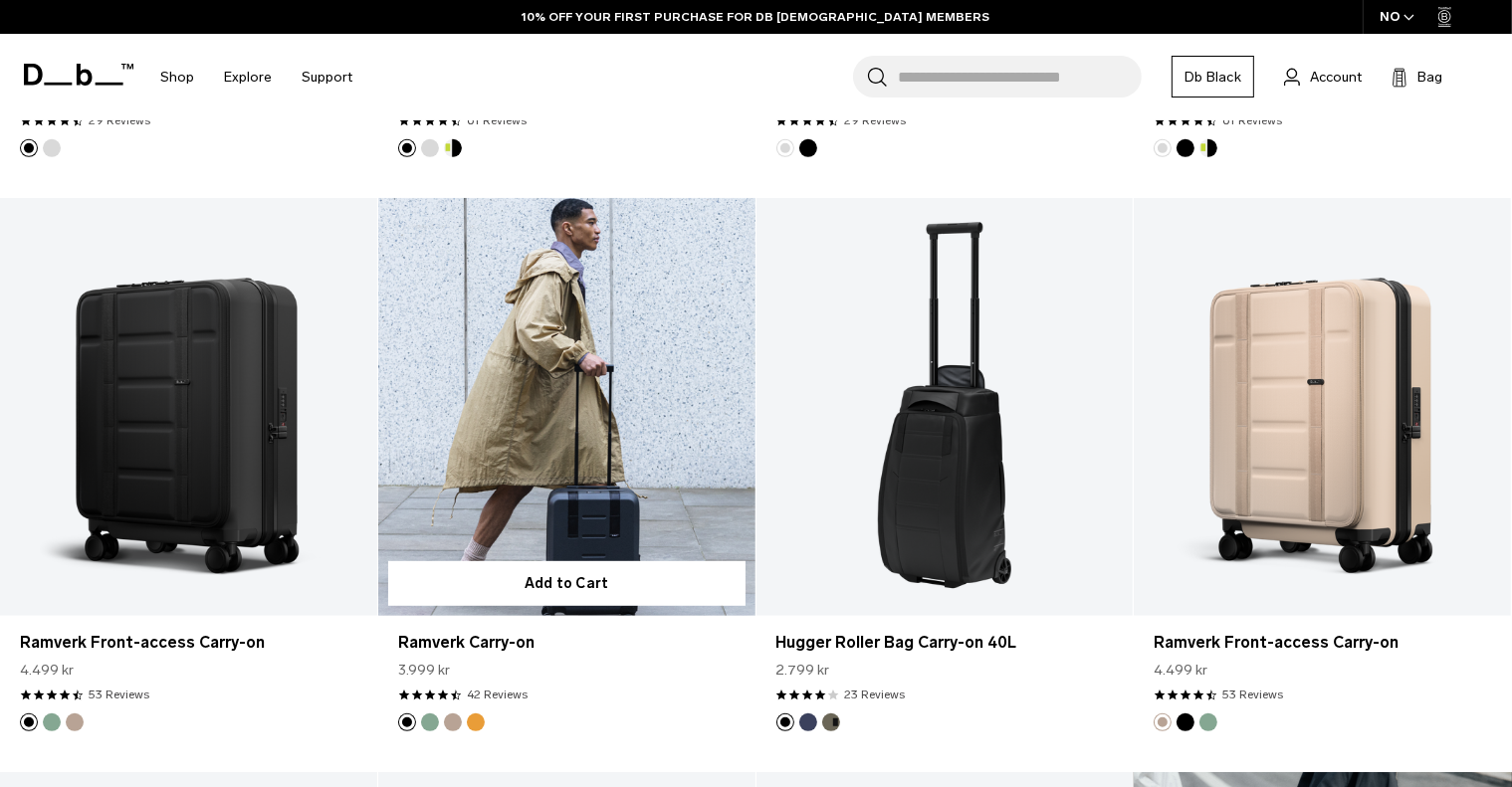 click at bounding box center (566, 407) 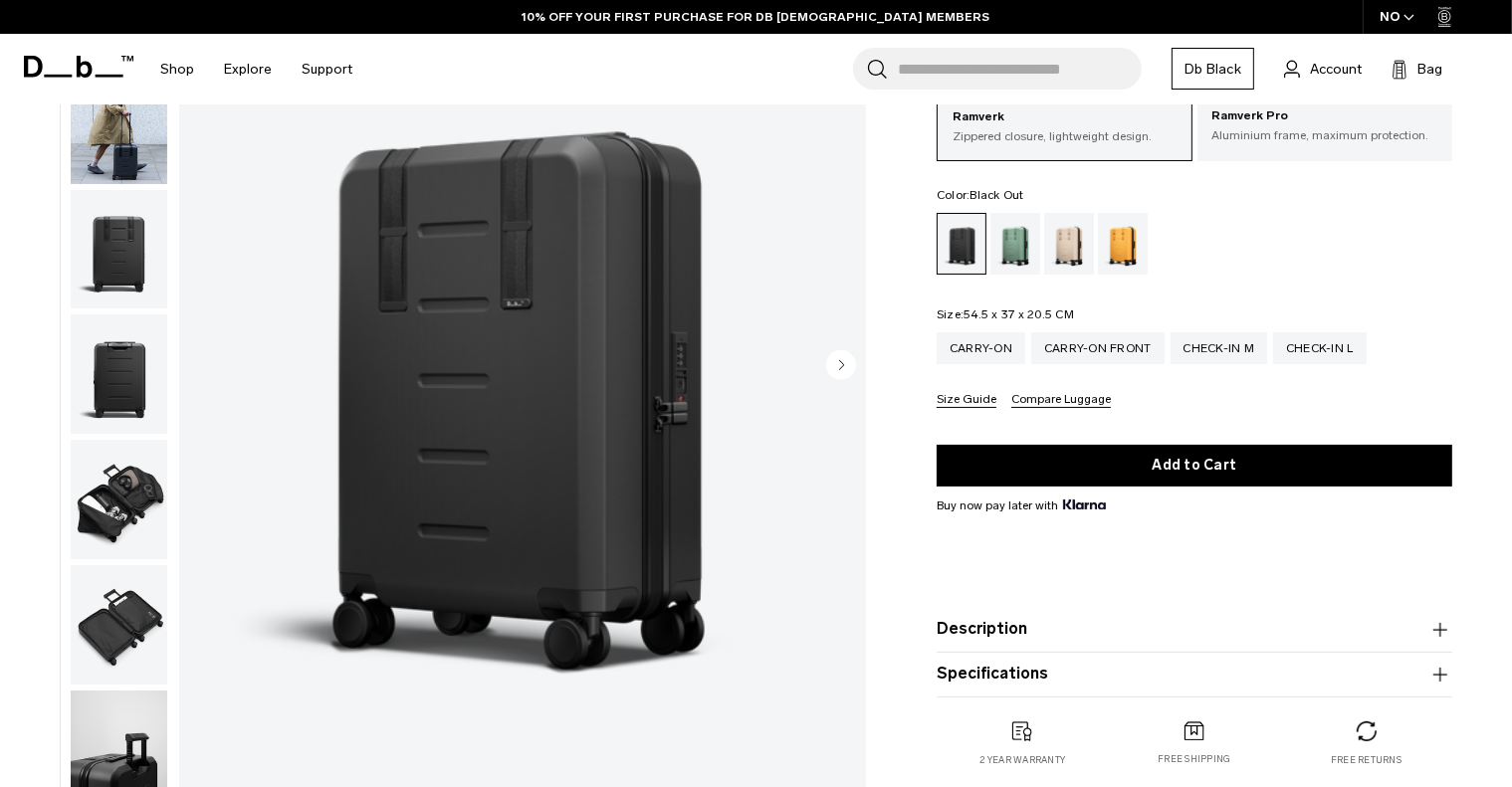 scroll, scrollTop: 196, scrollLeft: 0, axis: vertical 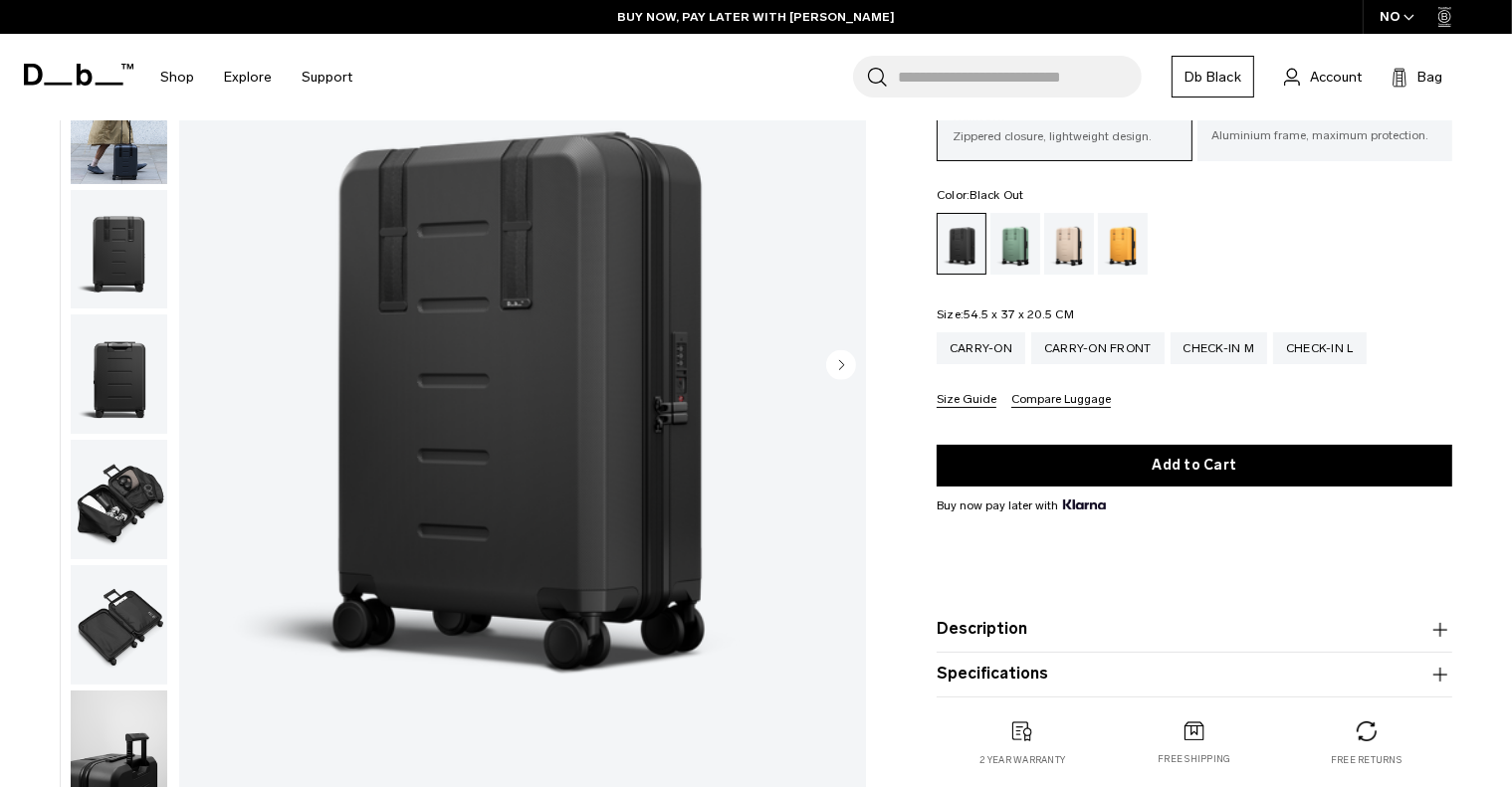 click 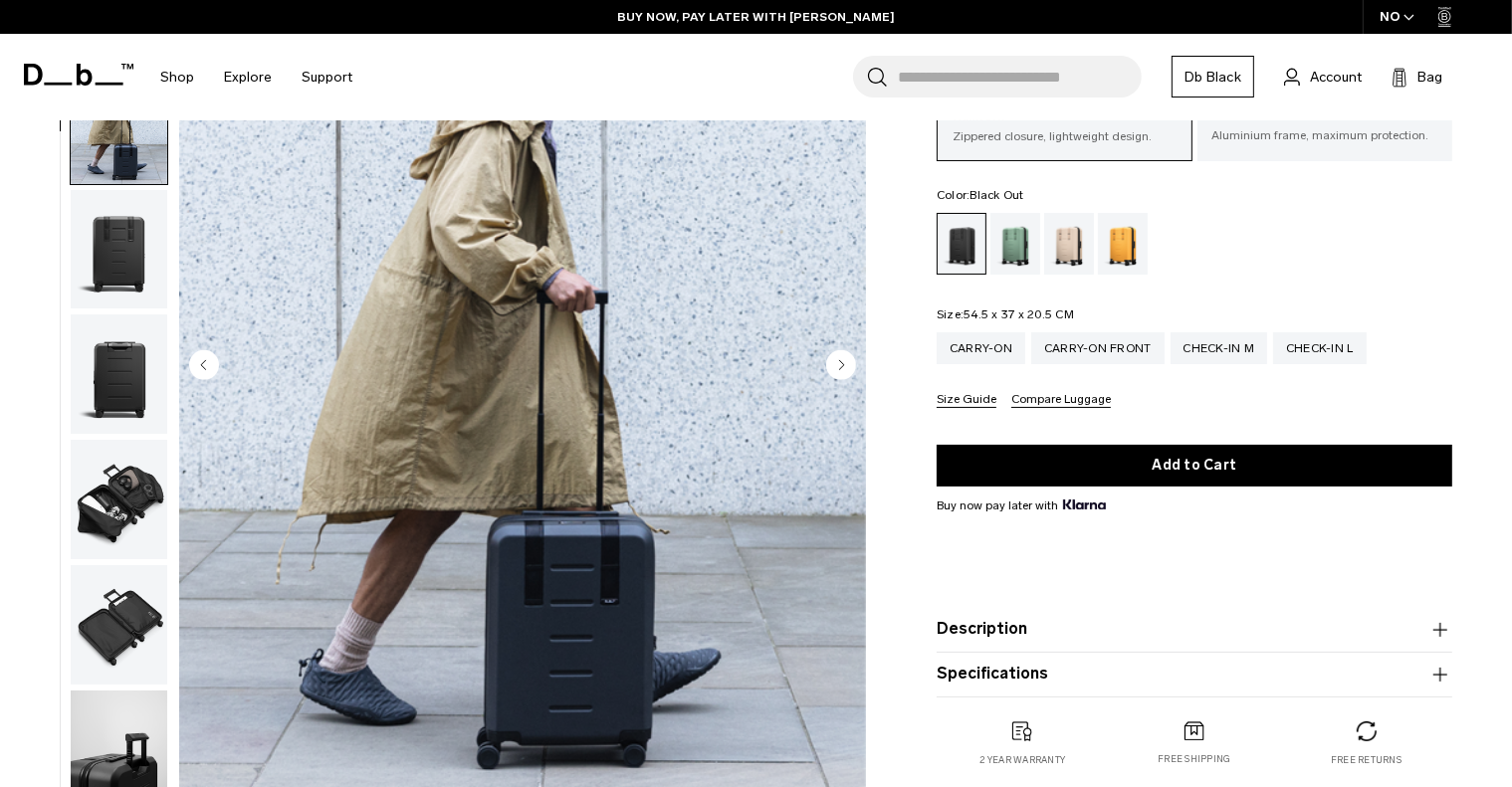 scroll, scrollTop: 124, scrollLeft: 0, axis: vertical 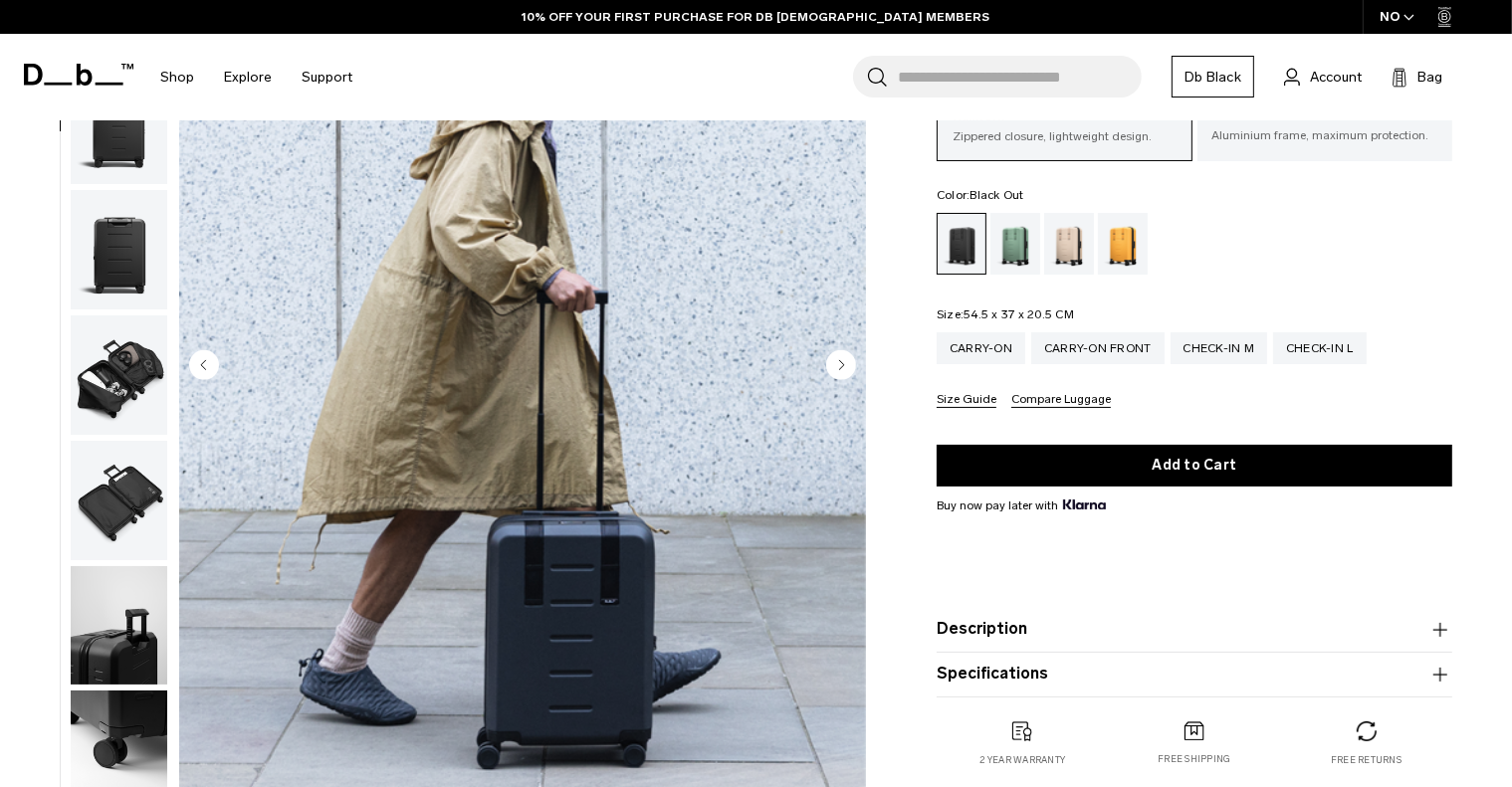 click 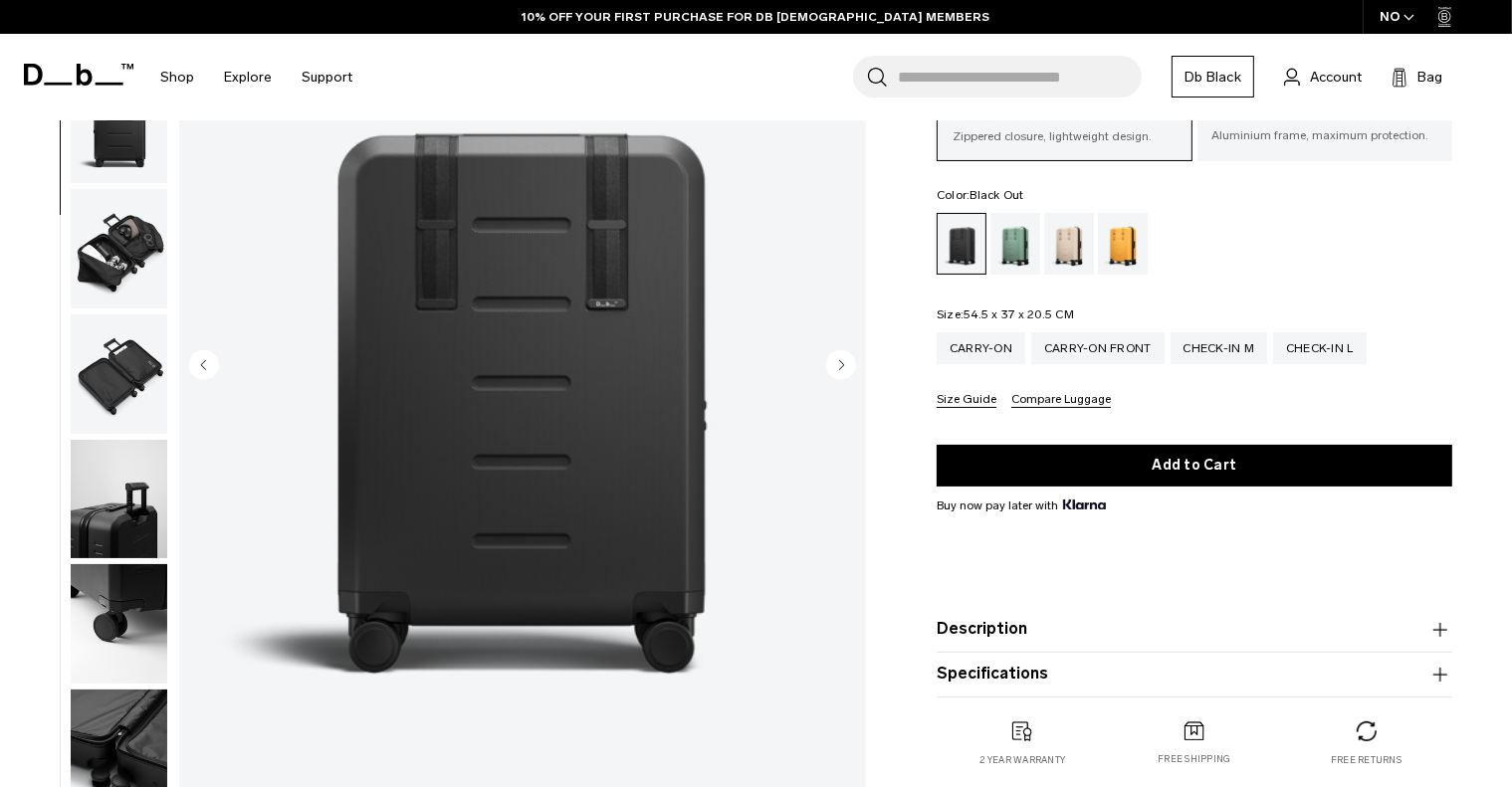 click 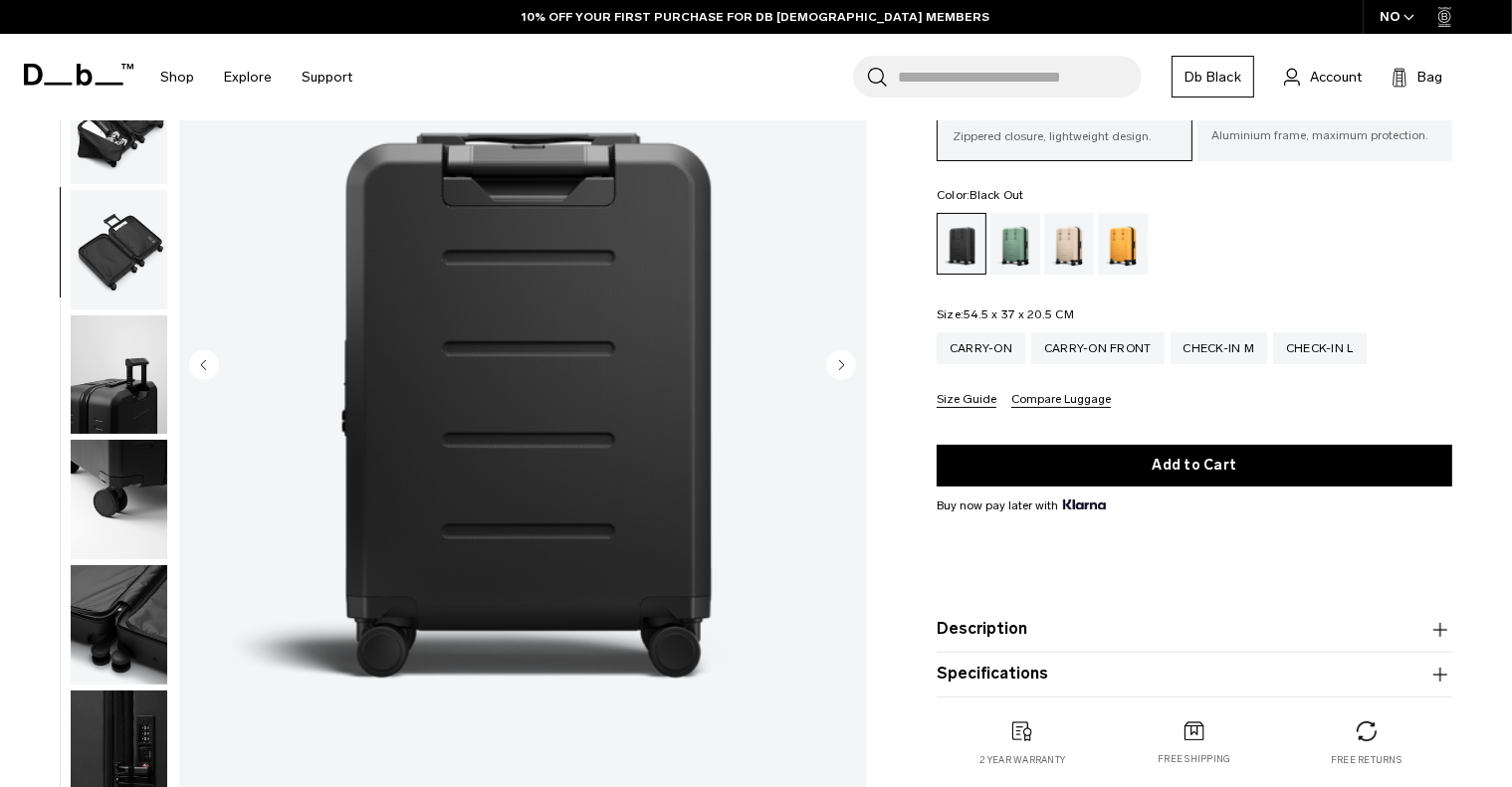 click 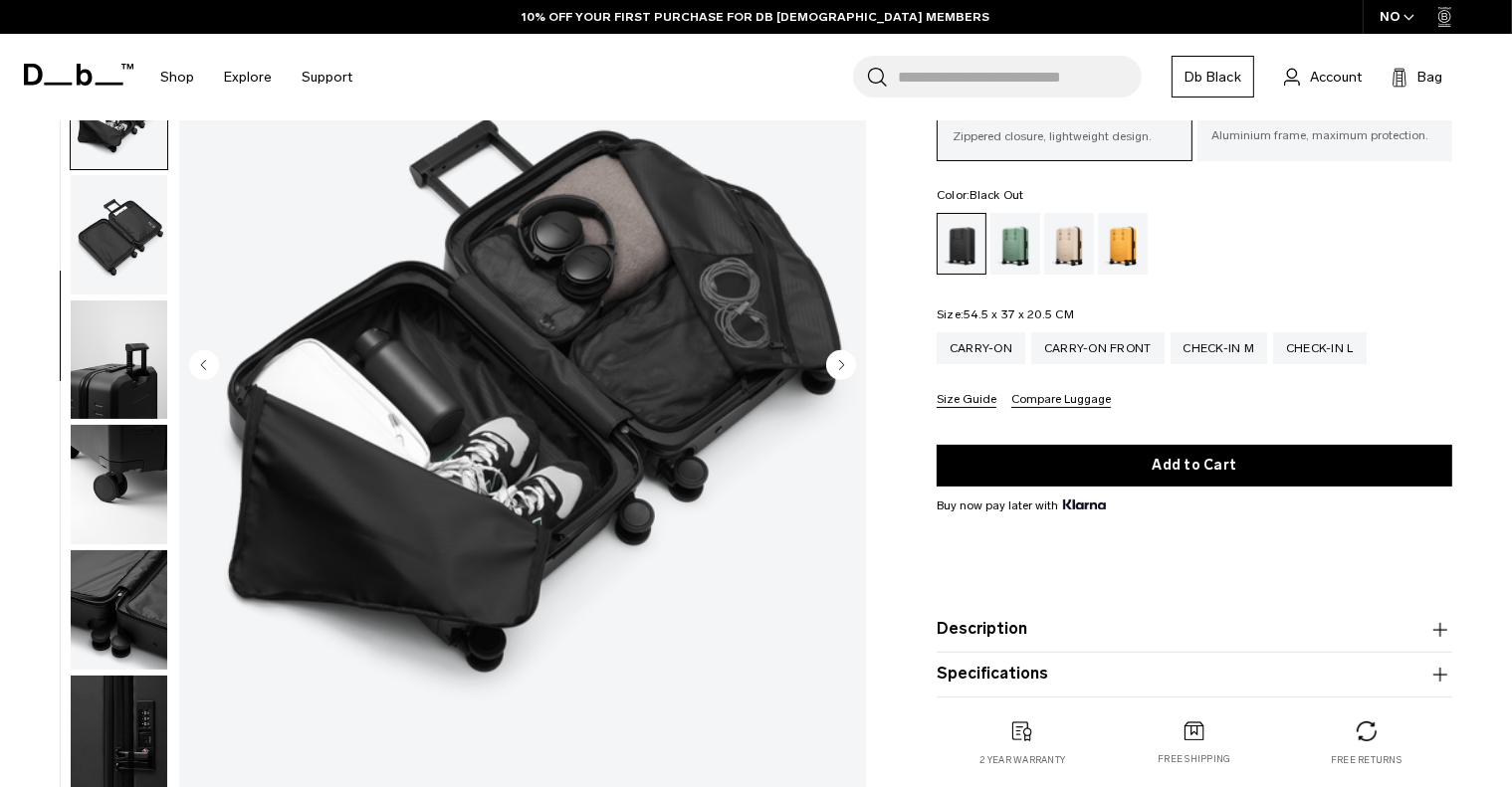 click 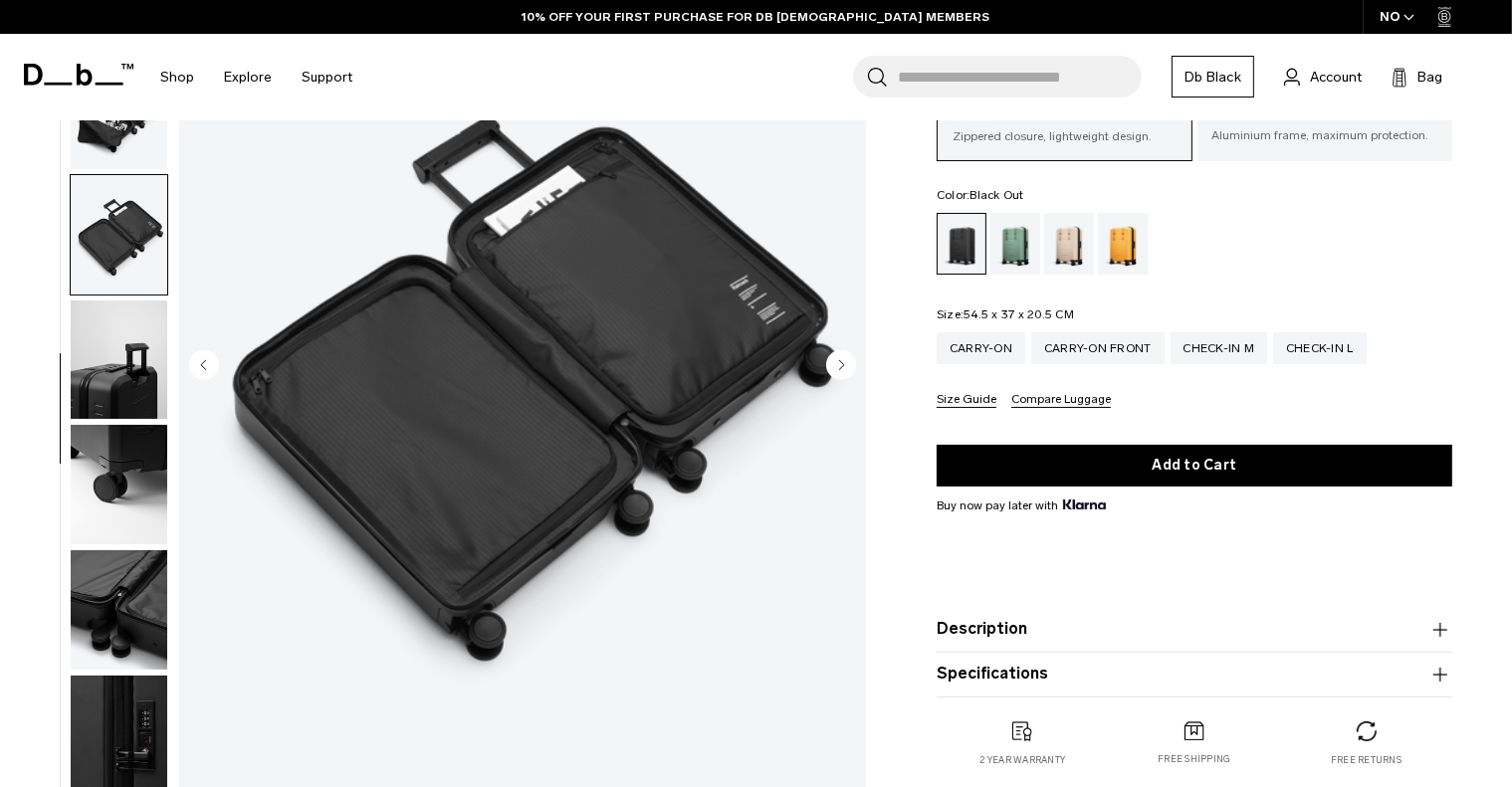 click 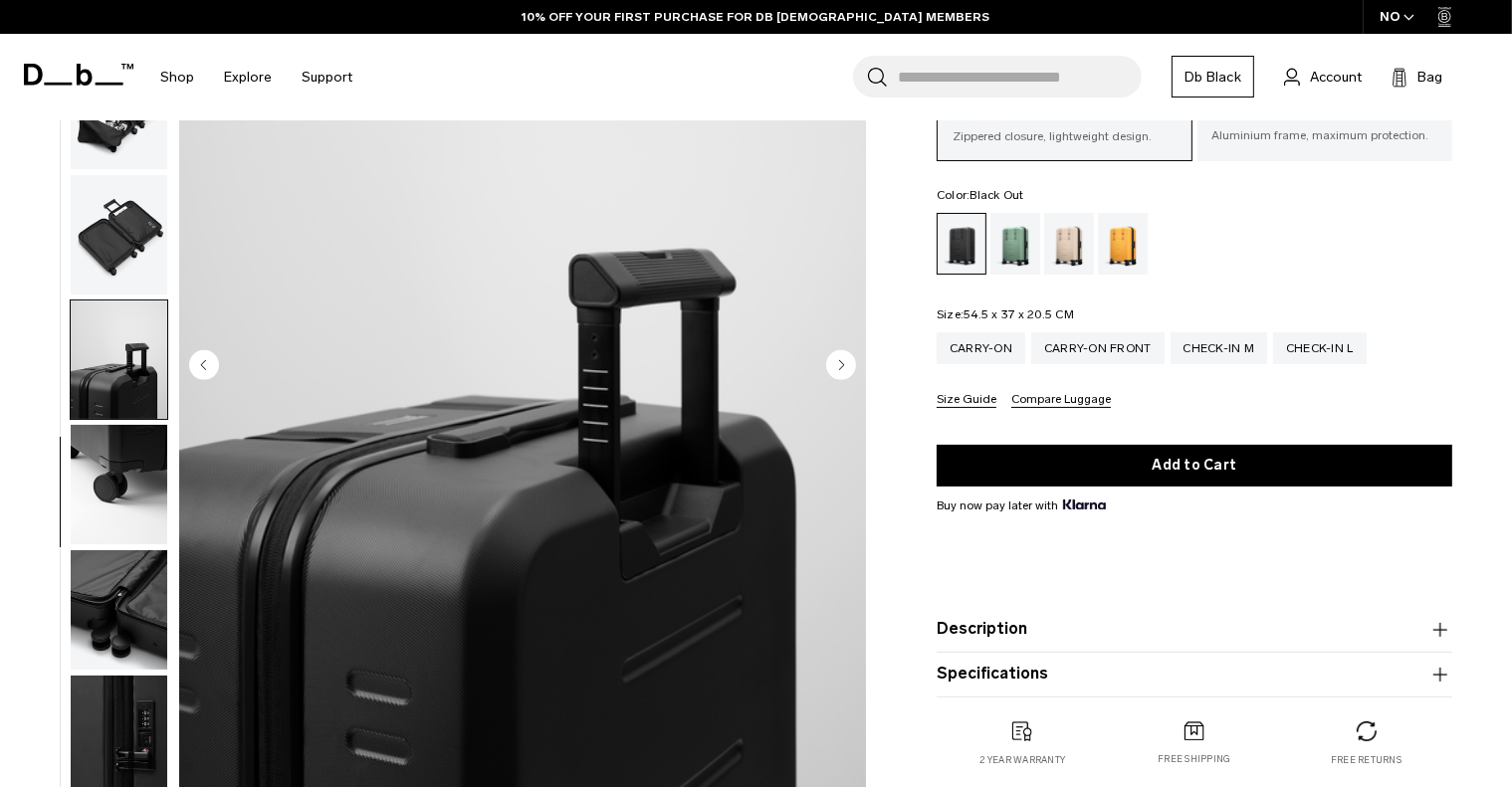 click 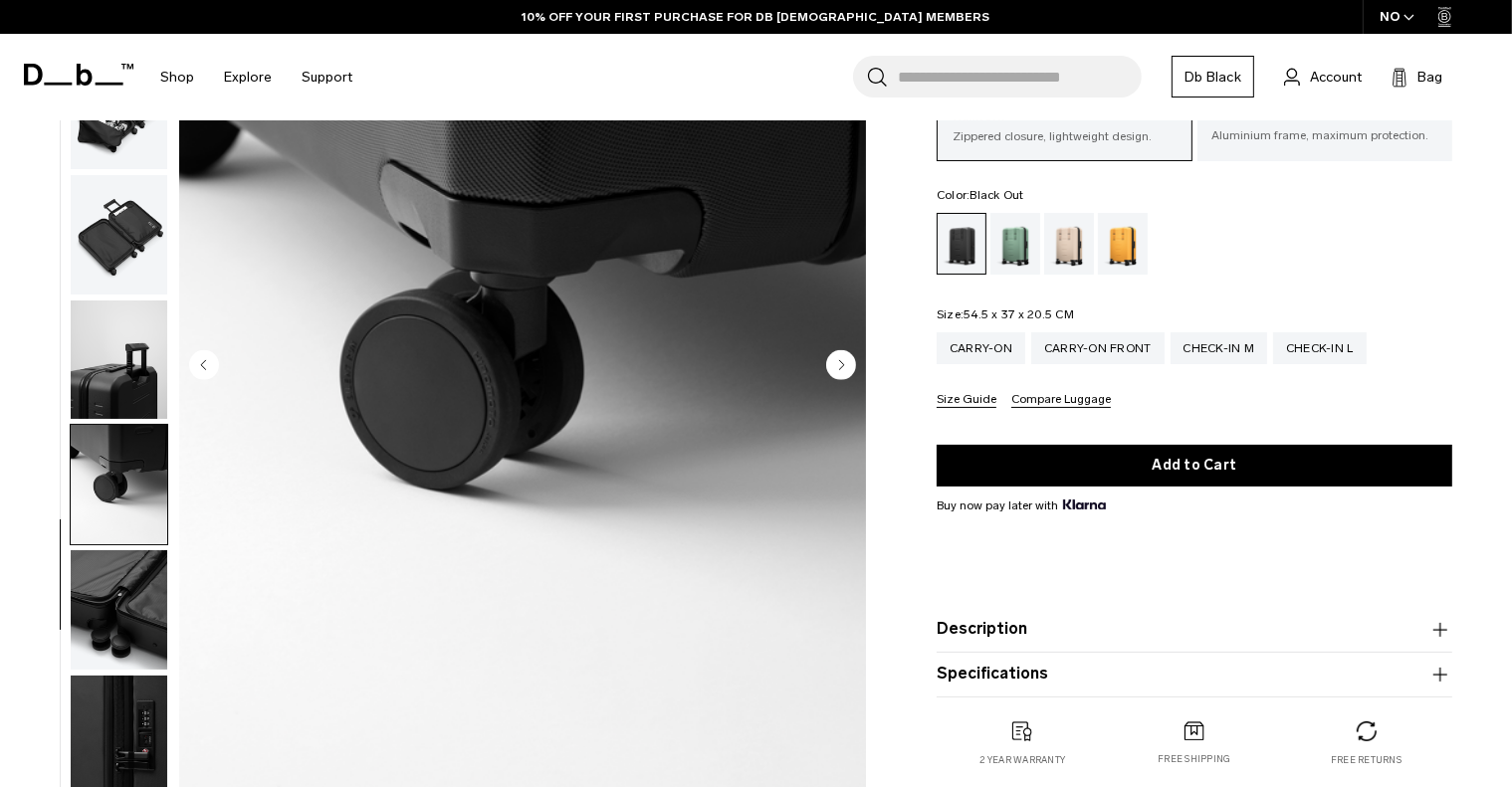 click 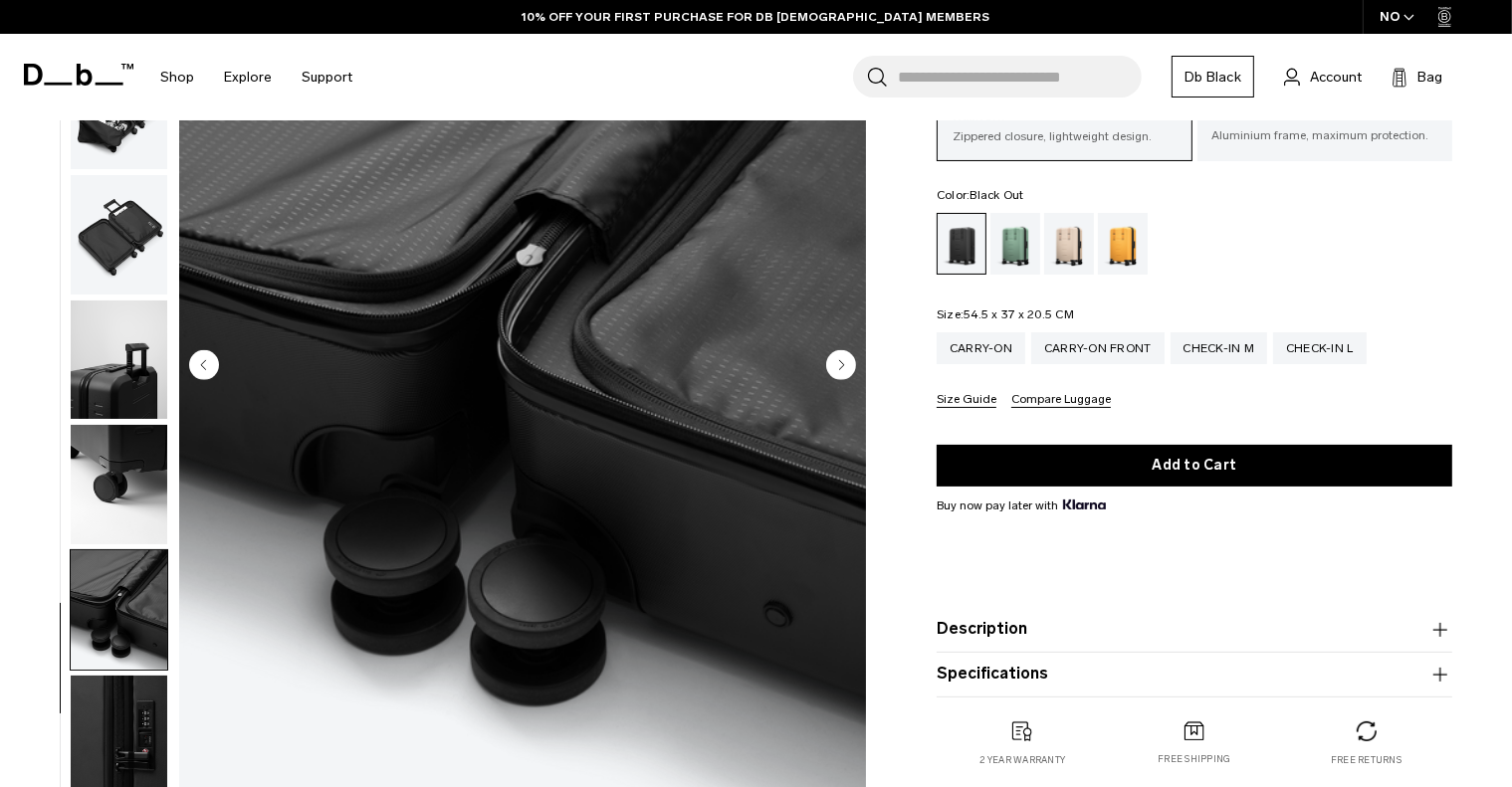 drag, startPoint x: 1461, startPoint y: 242, endPoint x: 1437, endPoint y: 234, distance: 25.298221 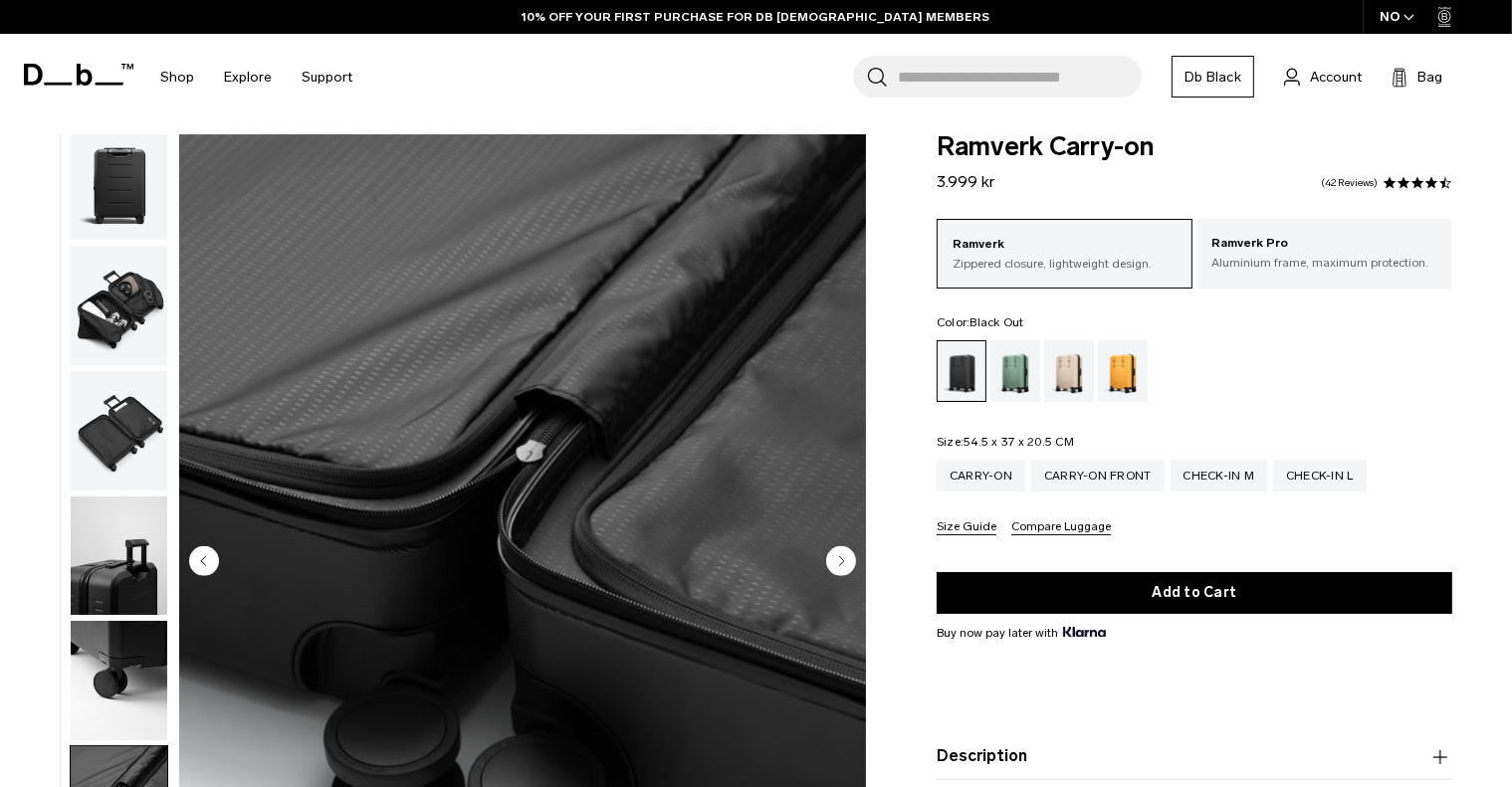 scroll, scrollTop: 0, scrollLeft: 0, axis: both 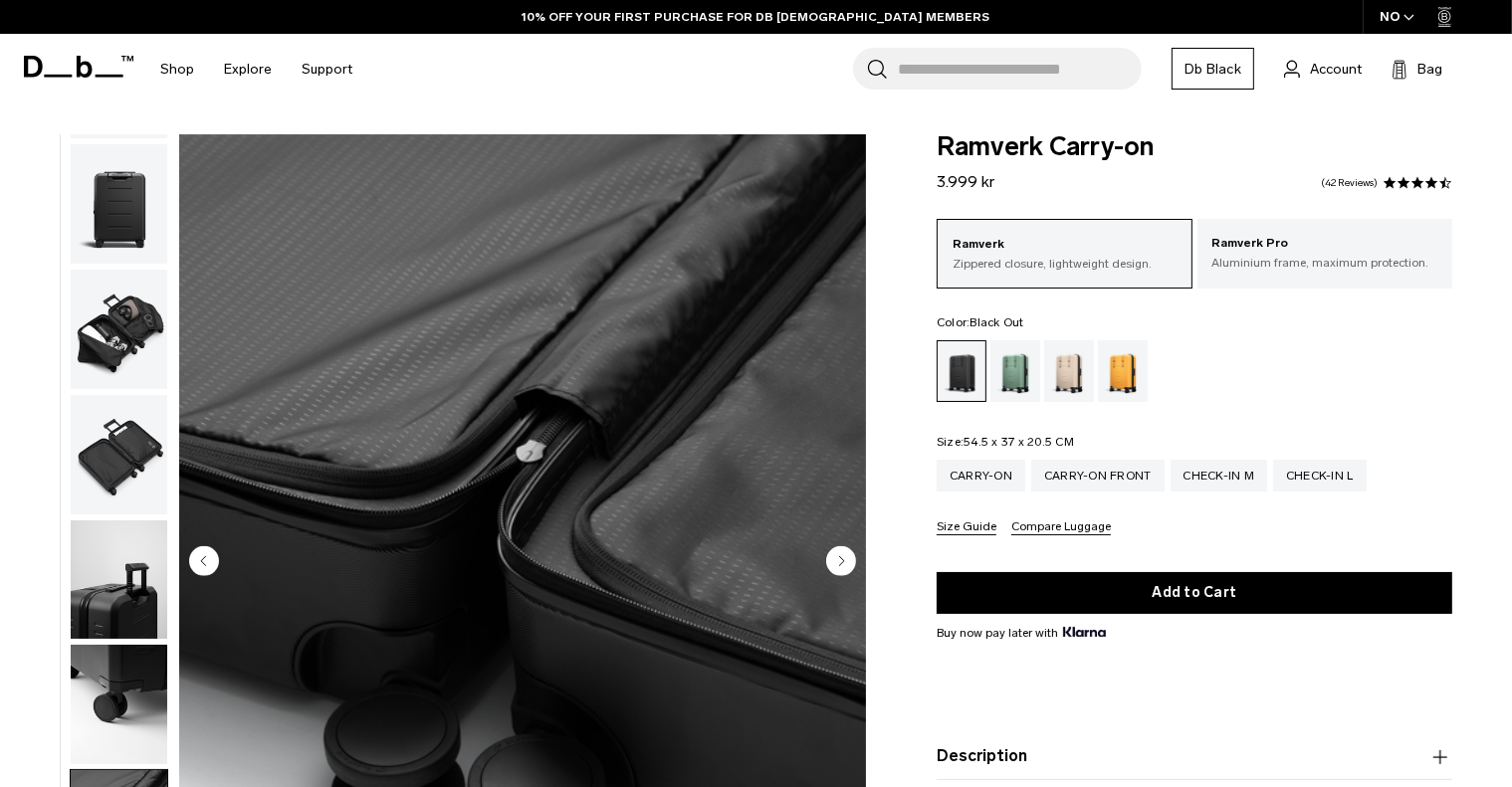 click at bounding box center [118, 329] 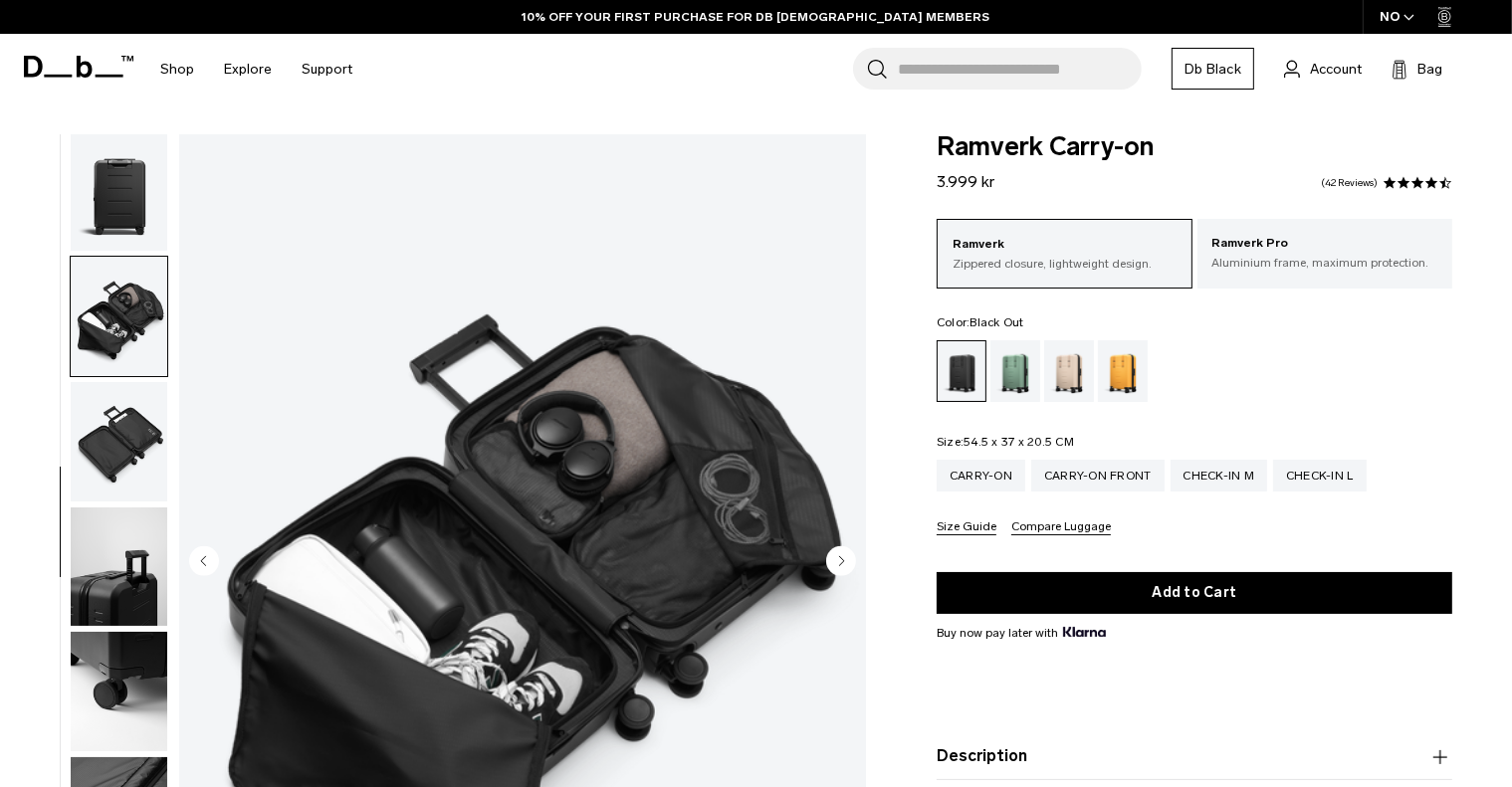 scroll, scrollTop: 365, scrollLeft: 0, axis: vertical 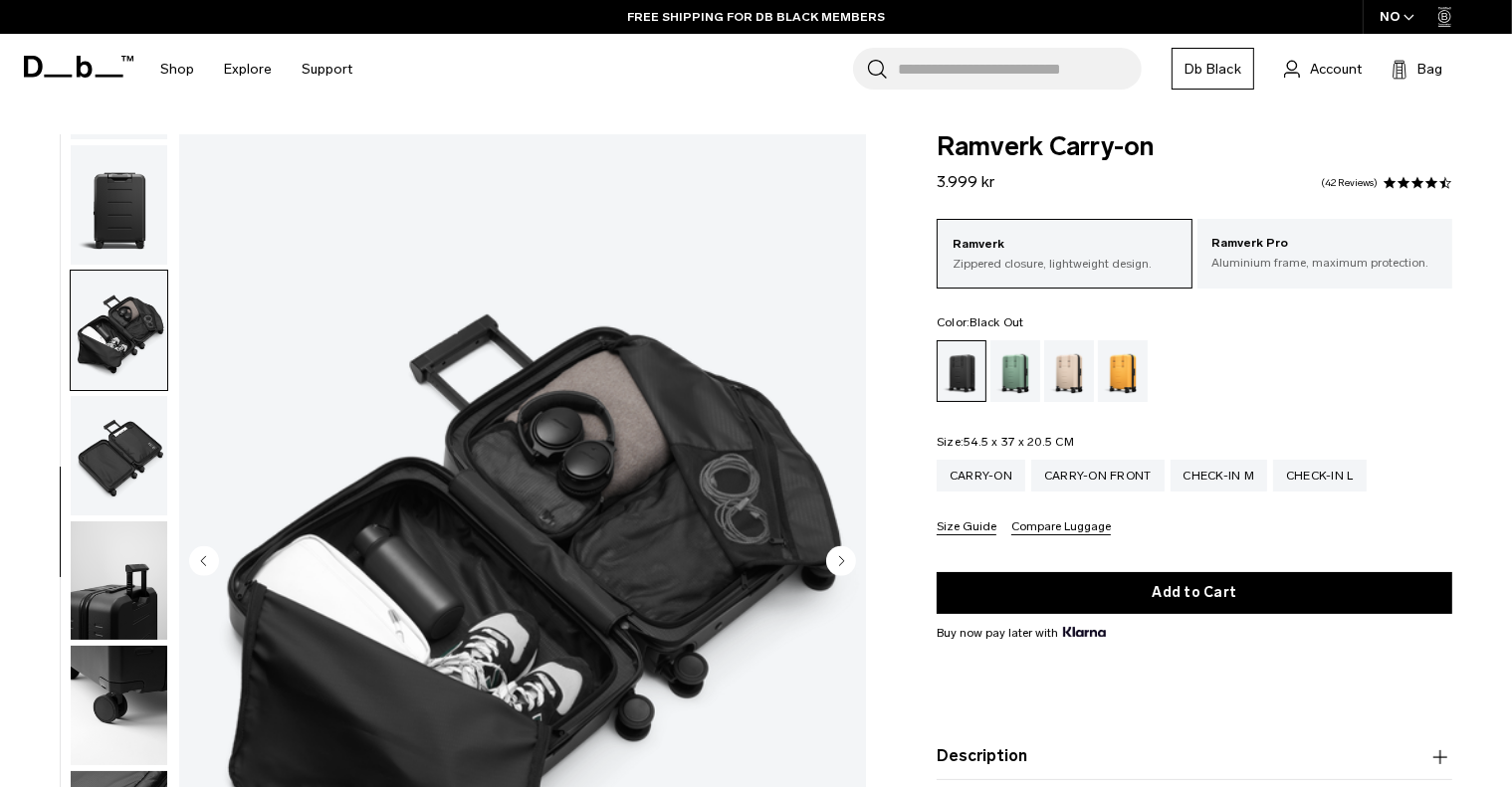 click at bounding box center (118, 456) 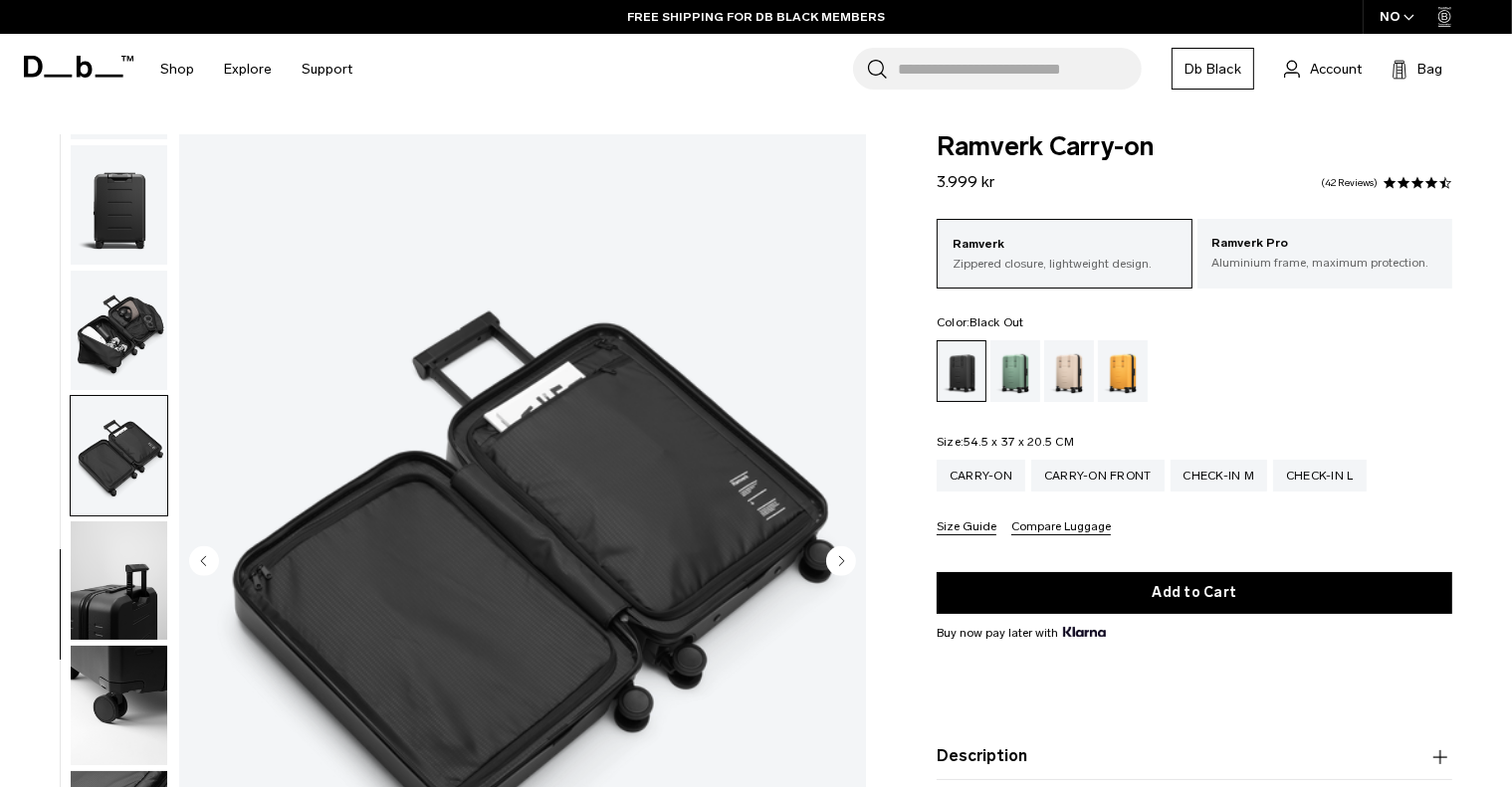 scroll, scrollTop: 390, scrollLeft: 0, axis: vertical 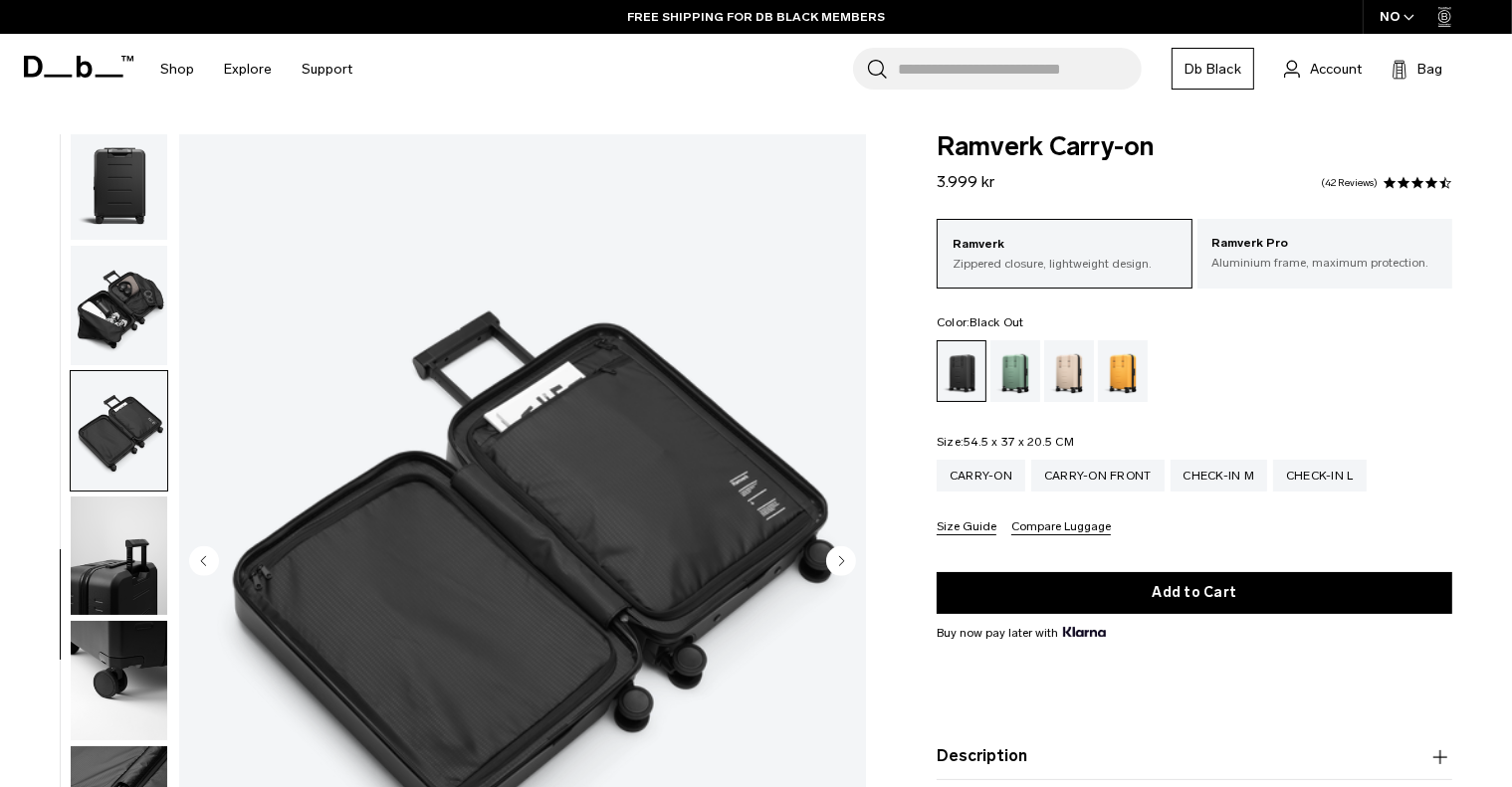 click at bounding box center (118, 431) 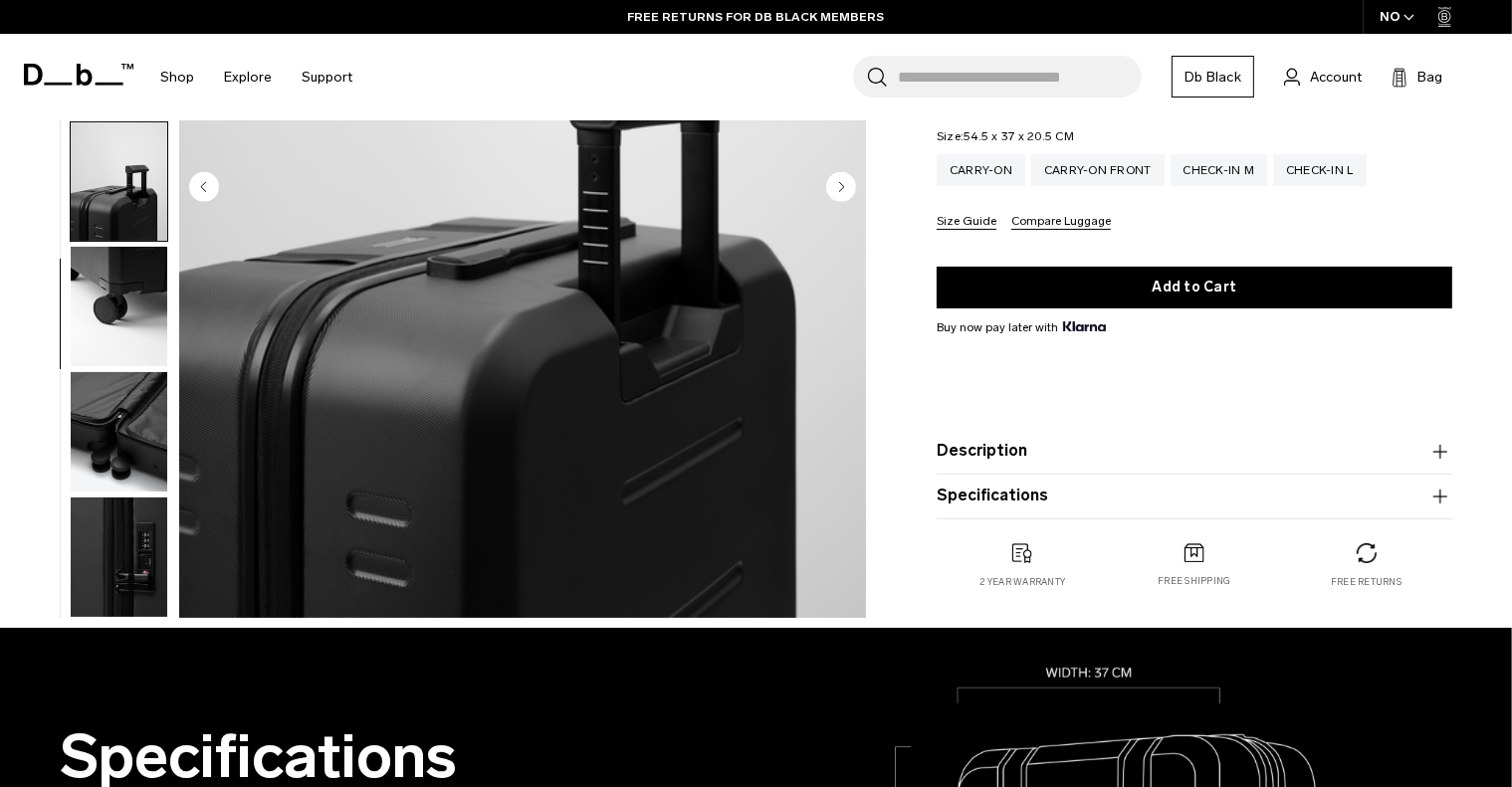 scroll, scrollTop: 372, scrollLeft: 0, axis: vertical 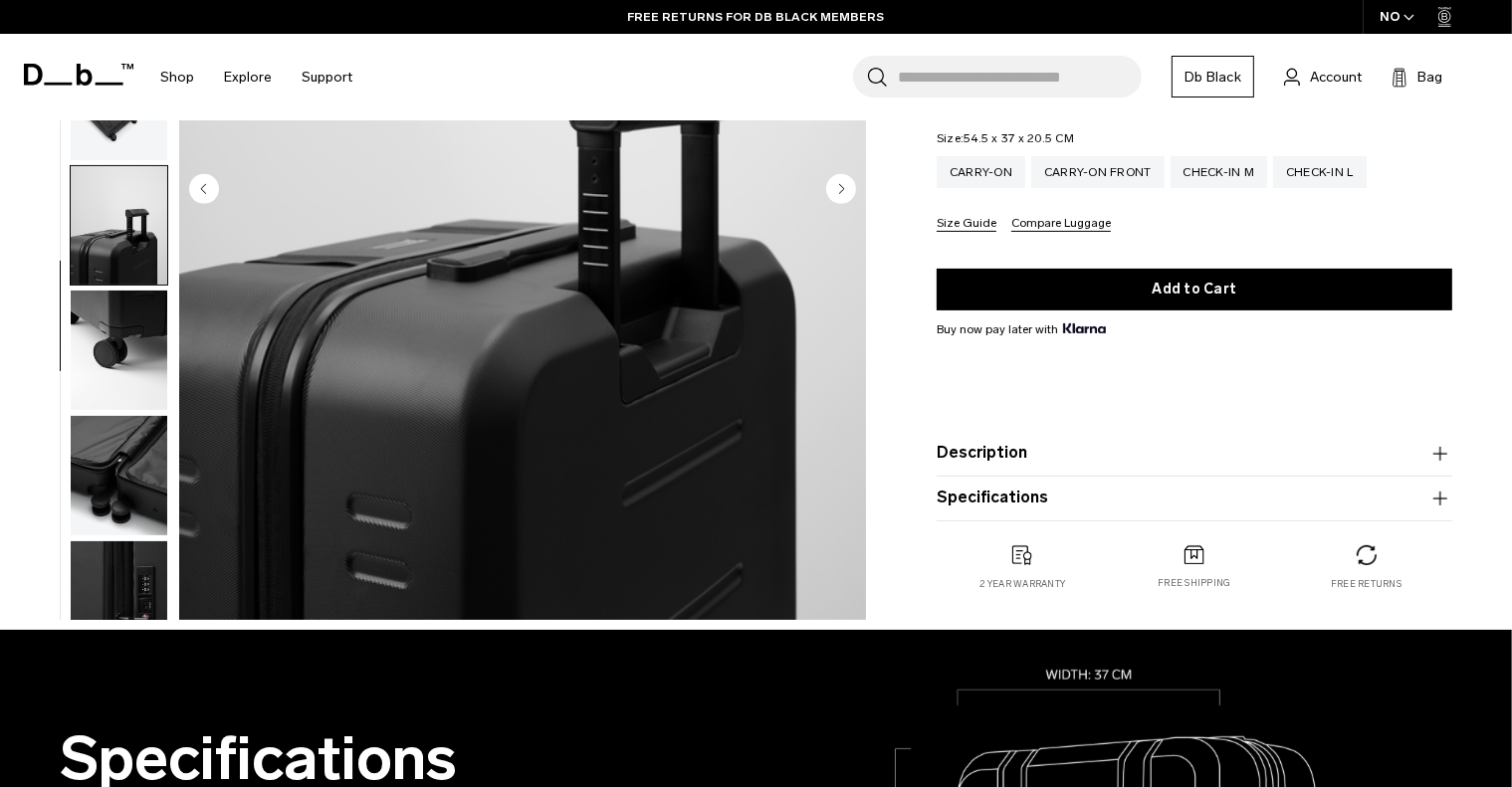 click at bounding box center (118, 476) 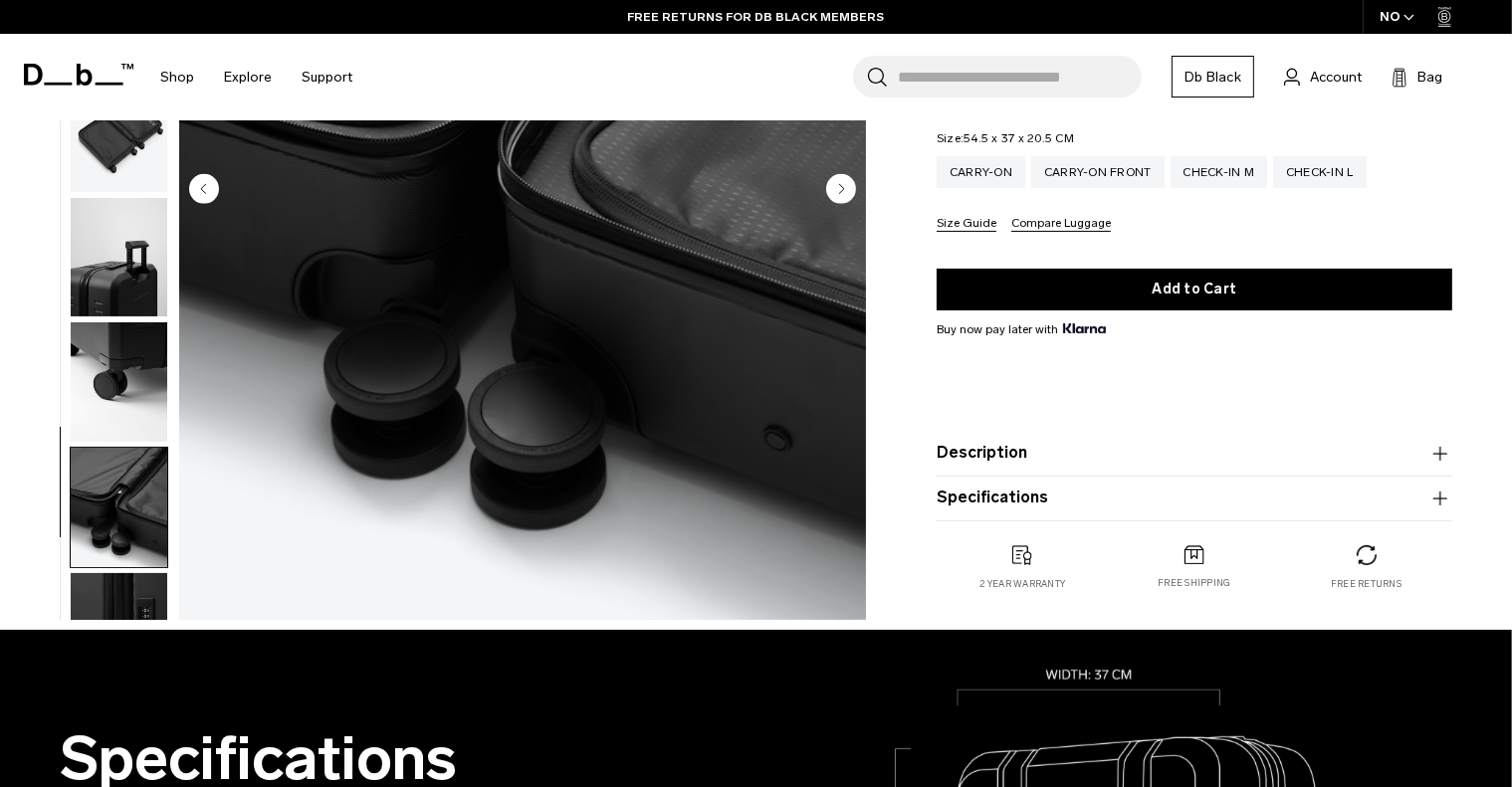 click at bounding box center [118, 633] 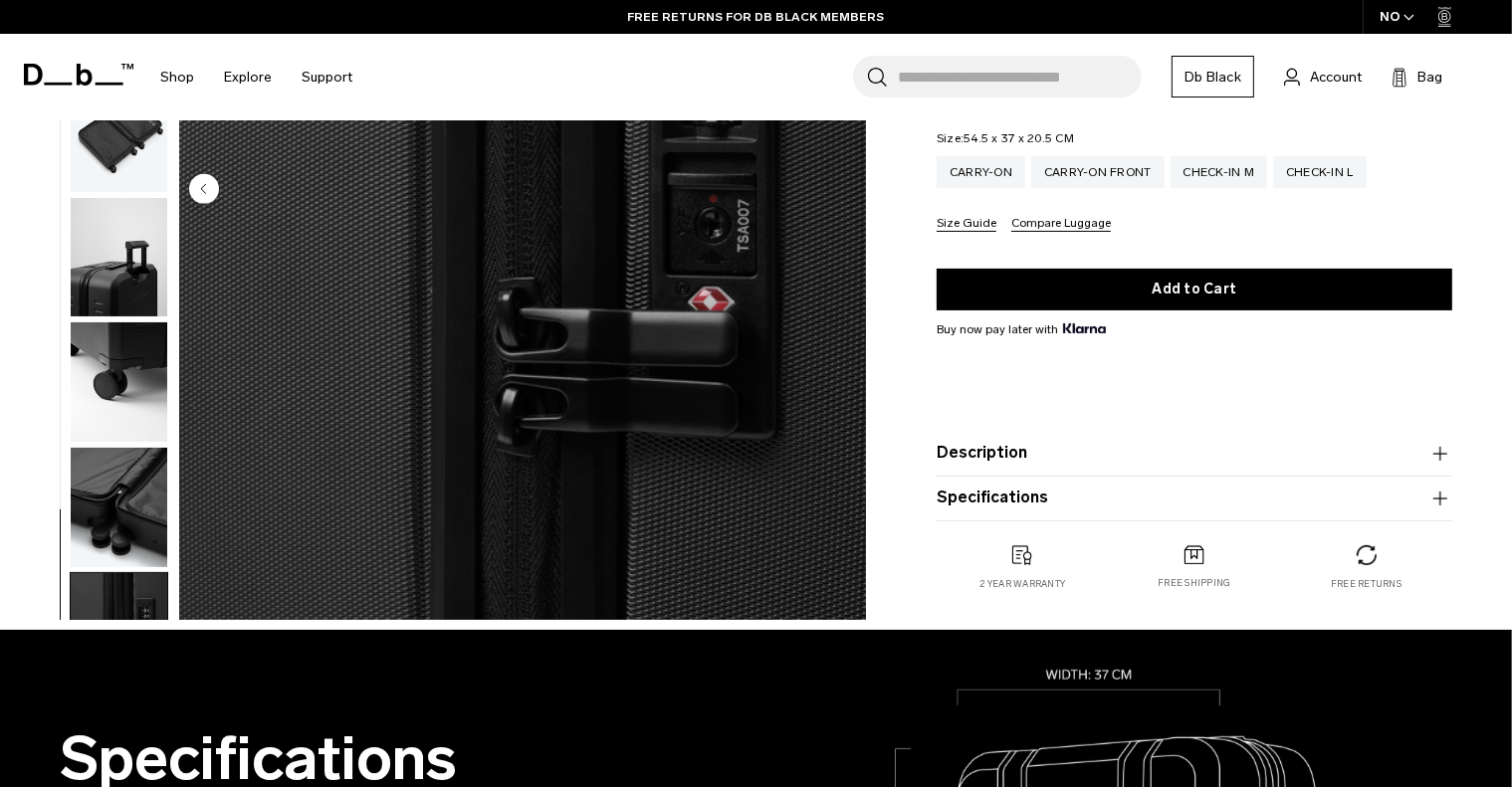 scroll, scrollTop: 390, scrollLeft: 0, axis: vertical 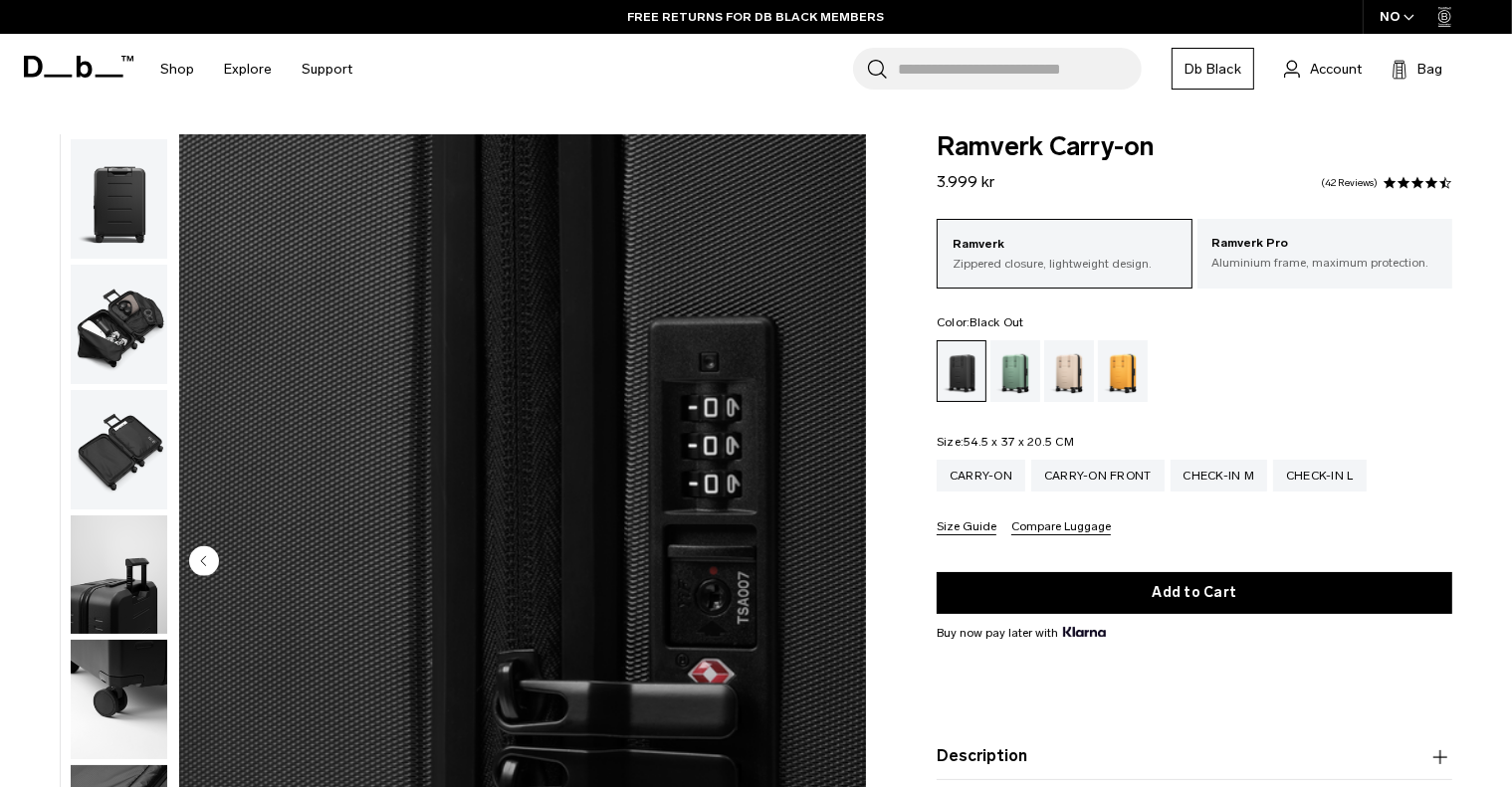 click at bounding box center [118, 450] 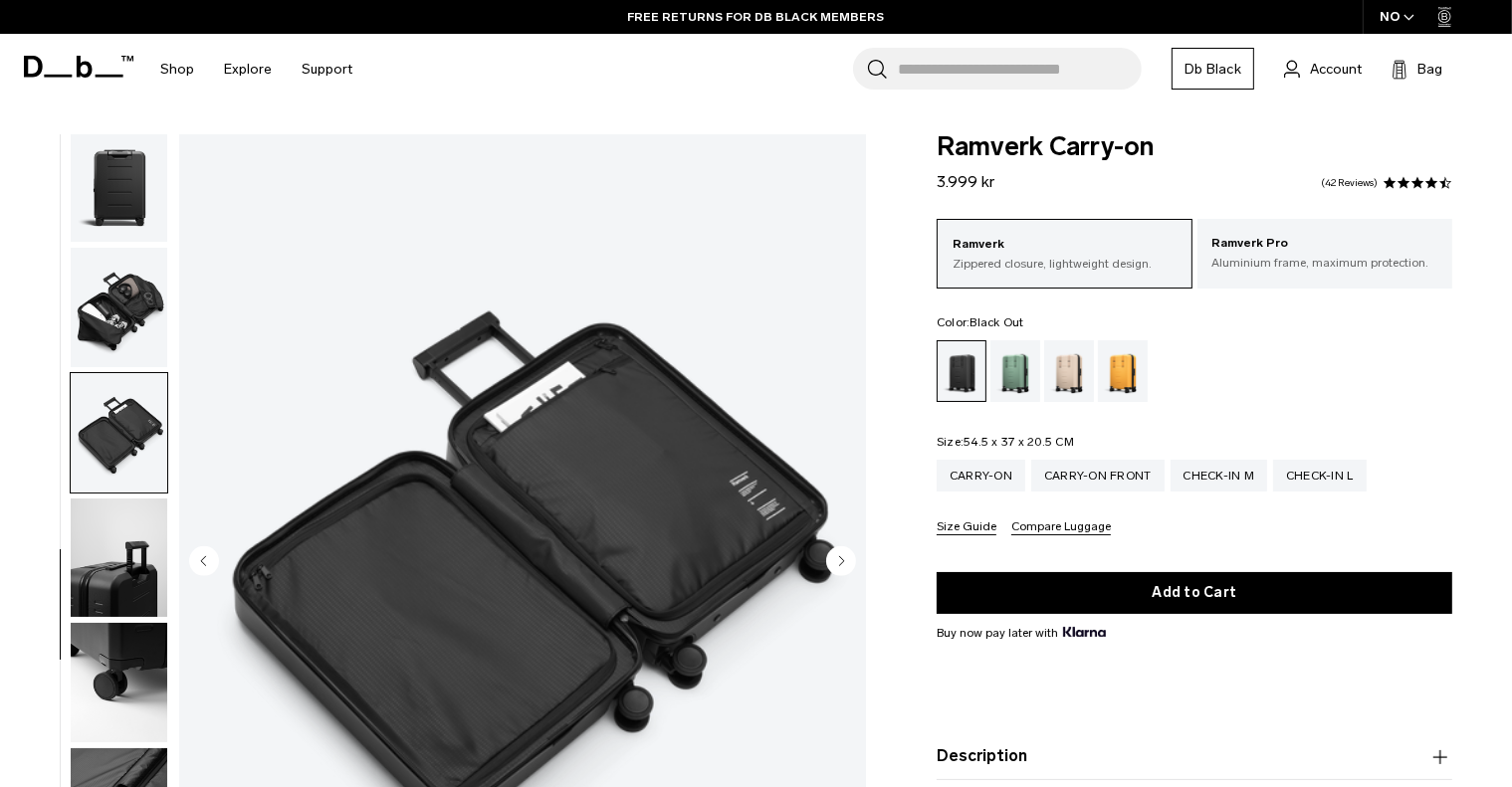 scroll, scrollTop: 390, scrollLeft: 0, axis: vertical 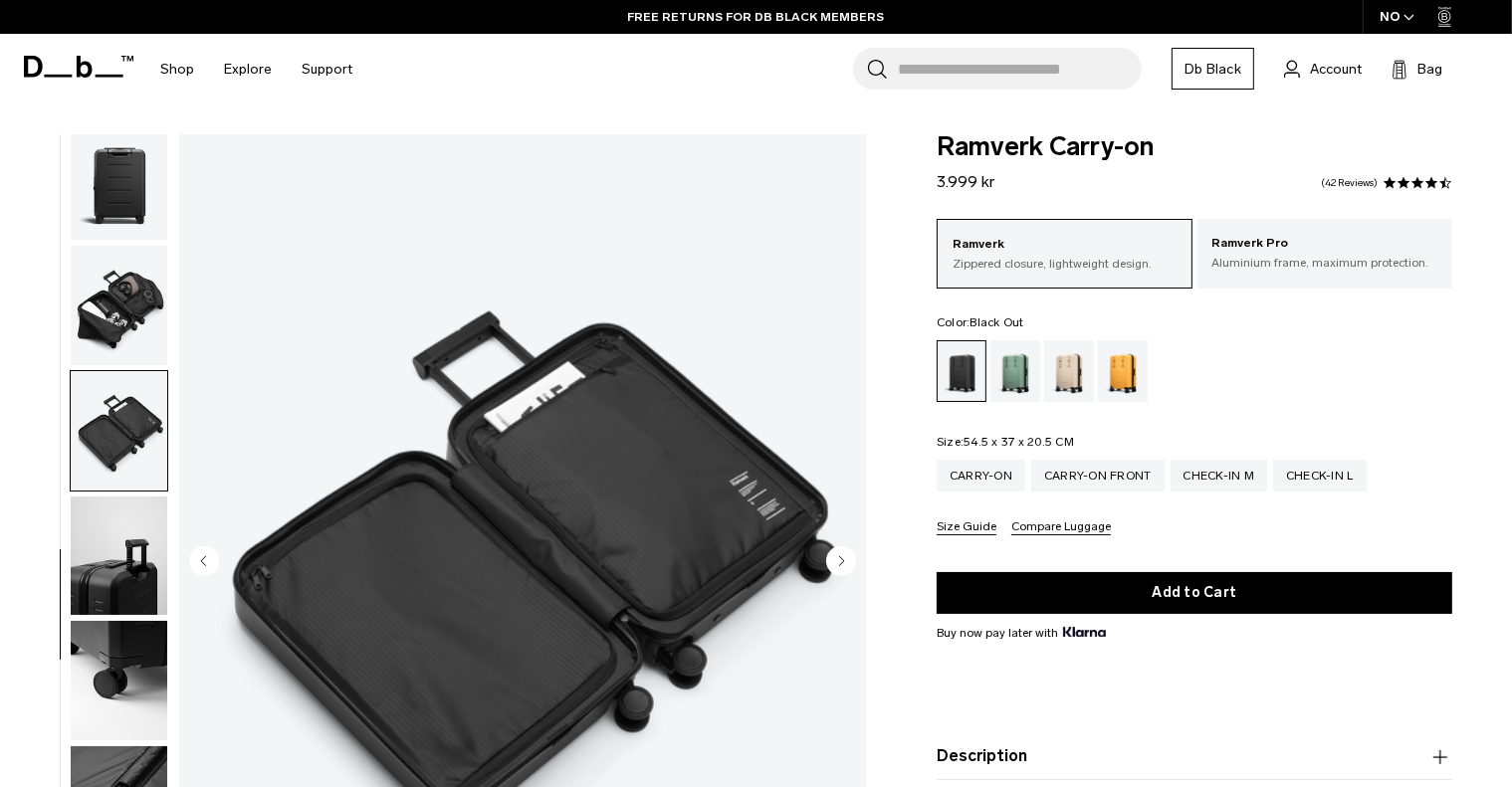 click at bounding box center [118, 305] 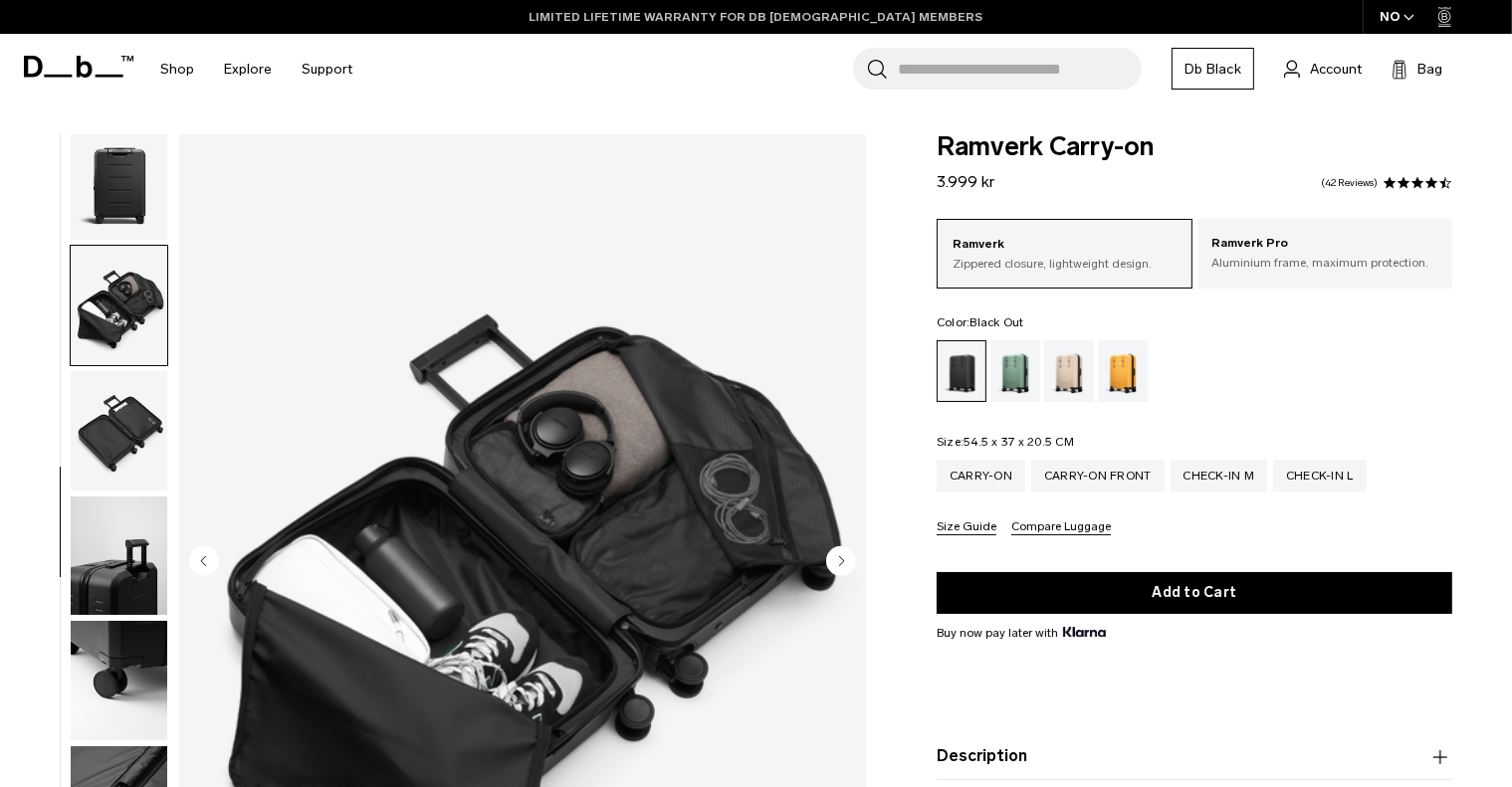 click on "LIMITED LIFETIME WARRANTY FOR DB [DEMOGRAPHIC_DATA] MEMBERS" at bounding box center [756, 17] 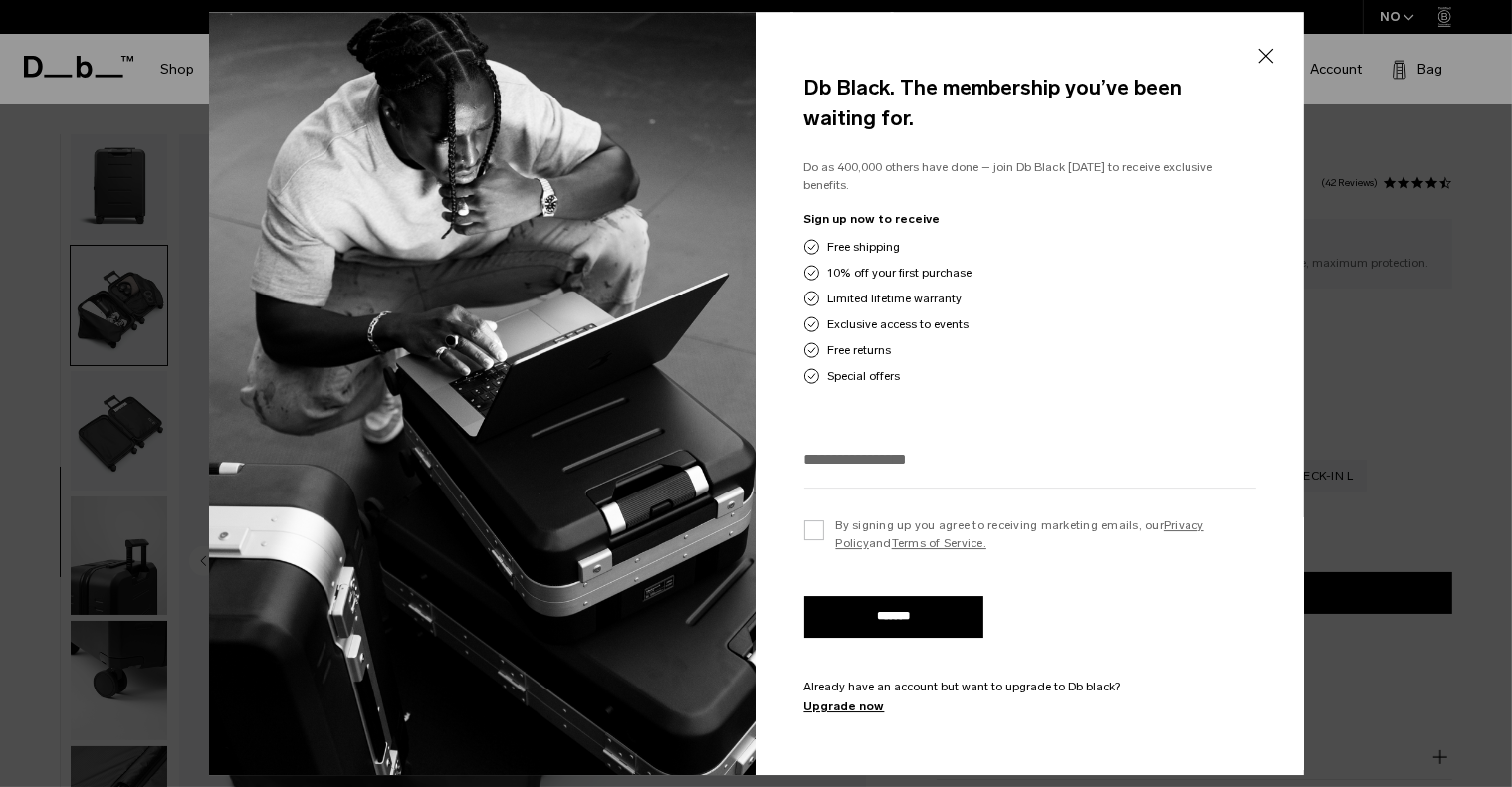 click at bounding box center [1030, 466] 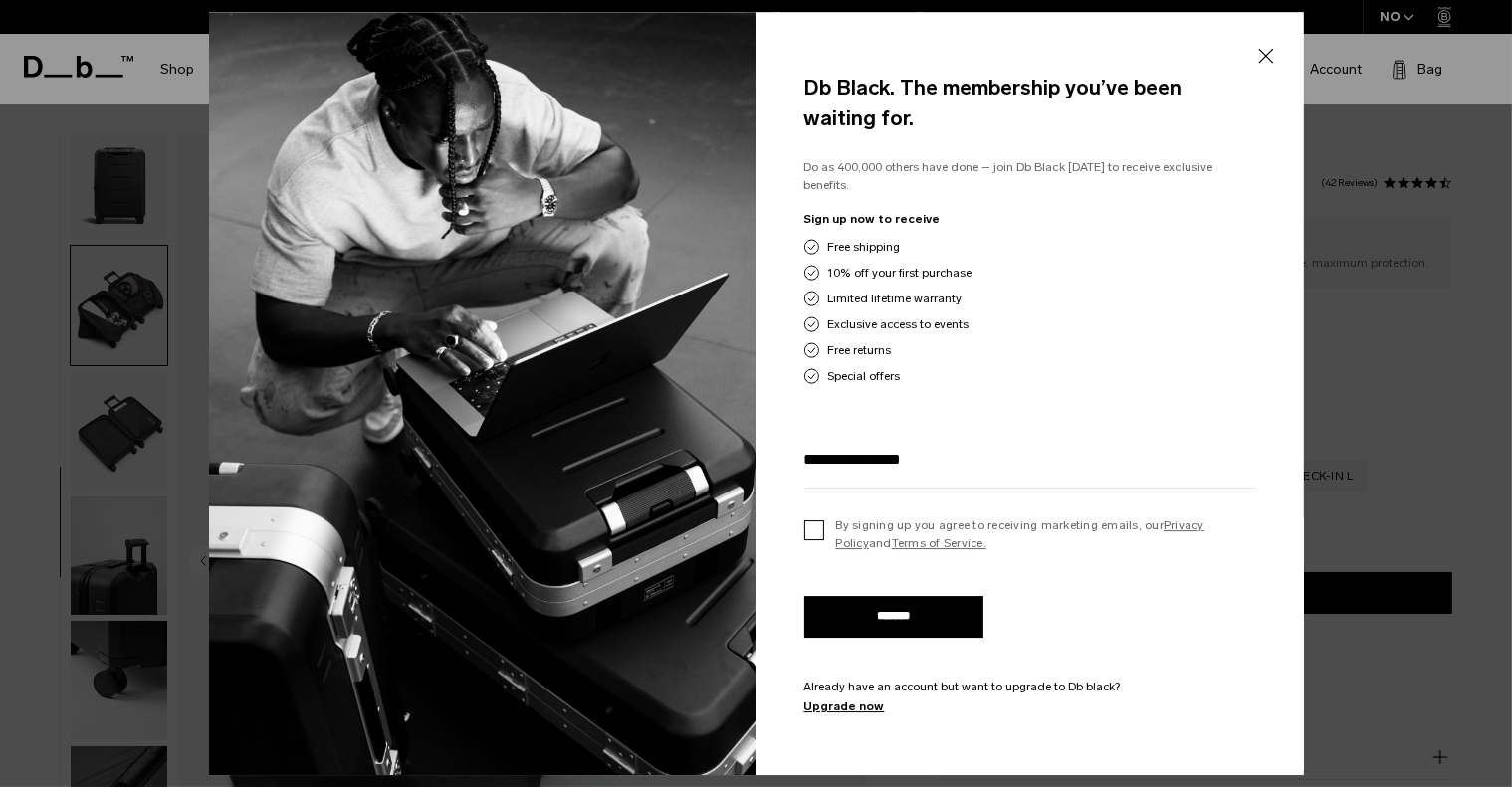 type on "**********" 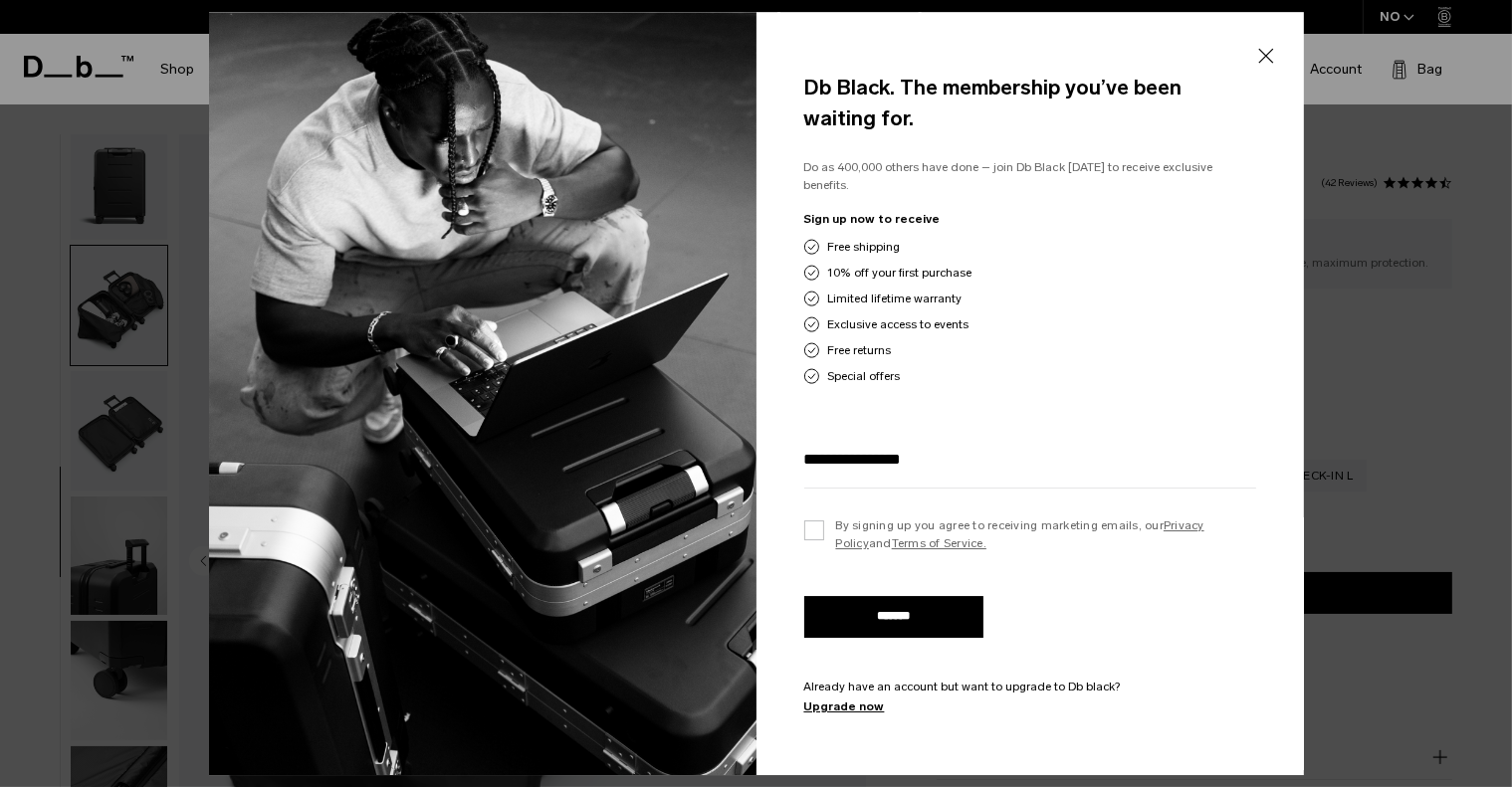 click on "*******" at bounding box center [894, 617] 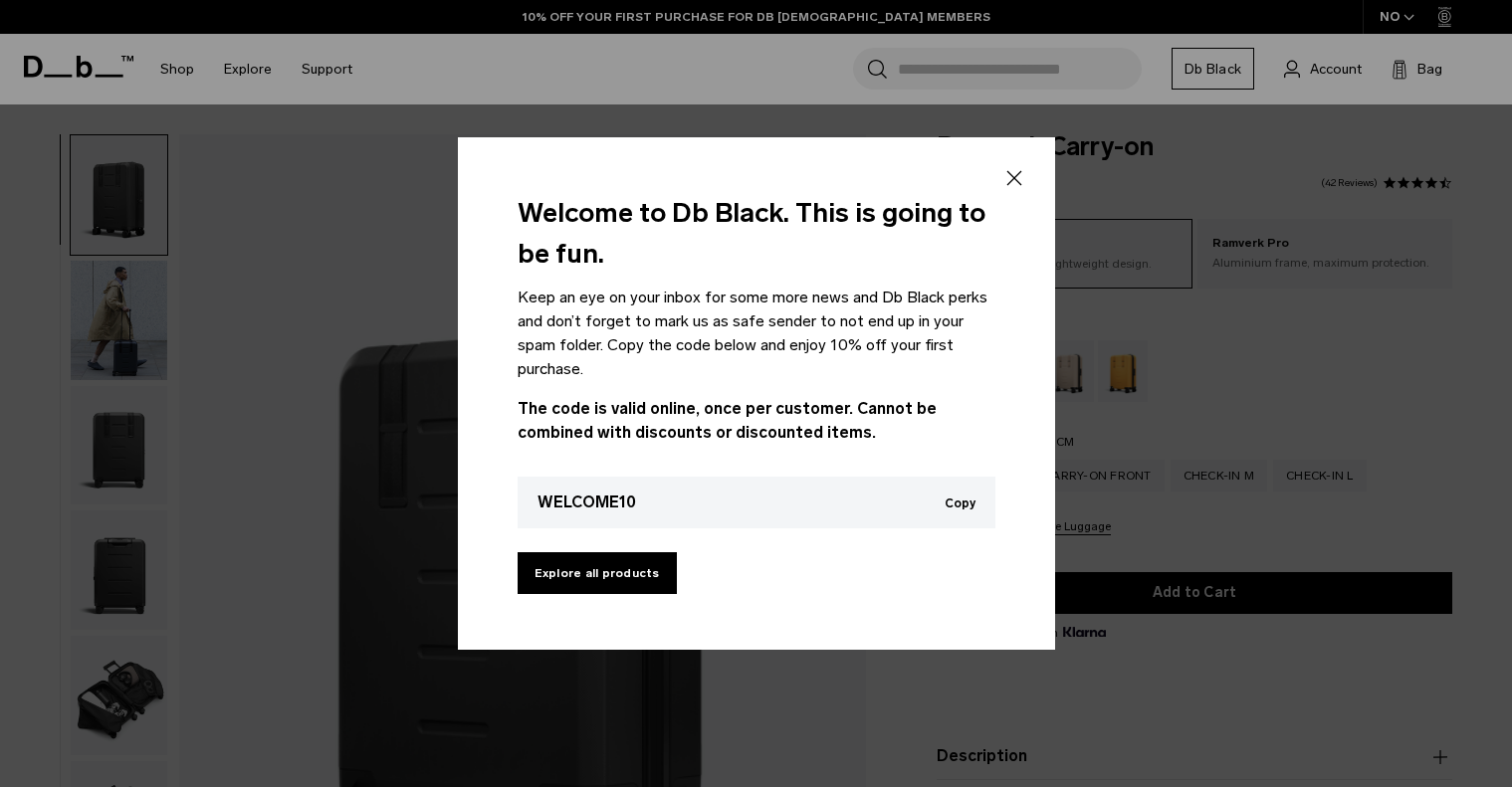 scroll, scrollTop: 0, scrollLeft: 0, axis: both 